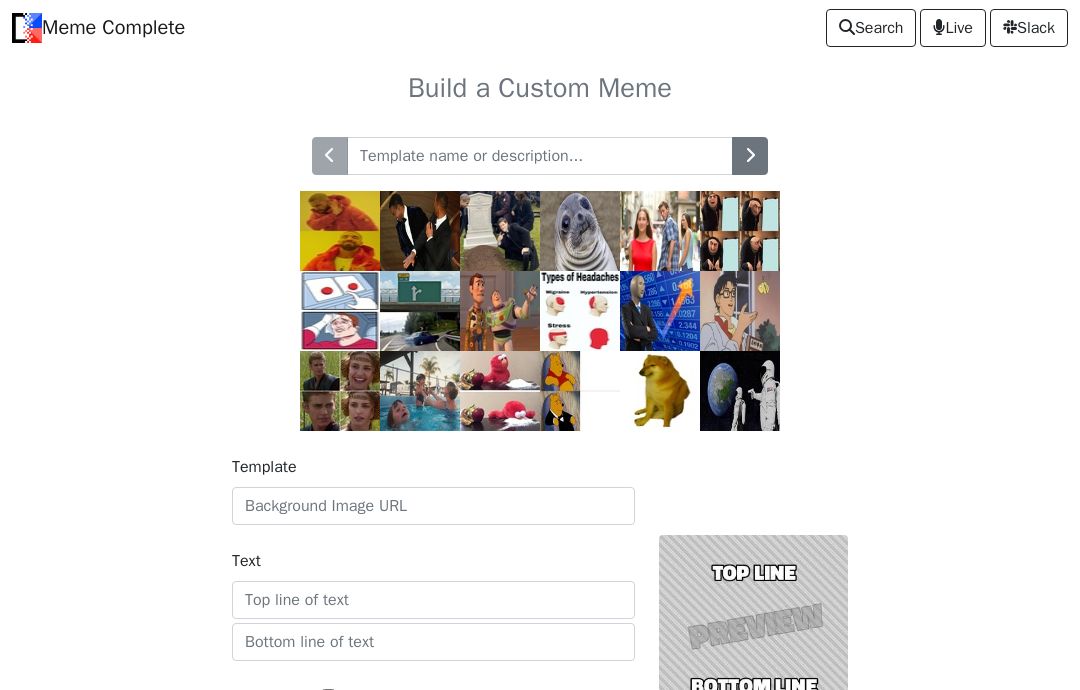 scroll, scrollTop: 0, scrollLeft: 0, axis: both 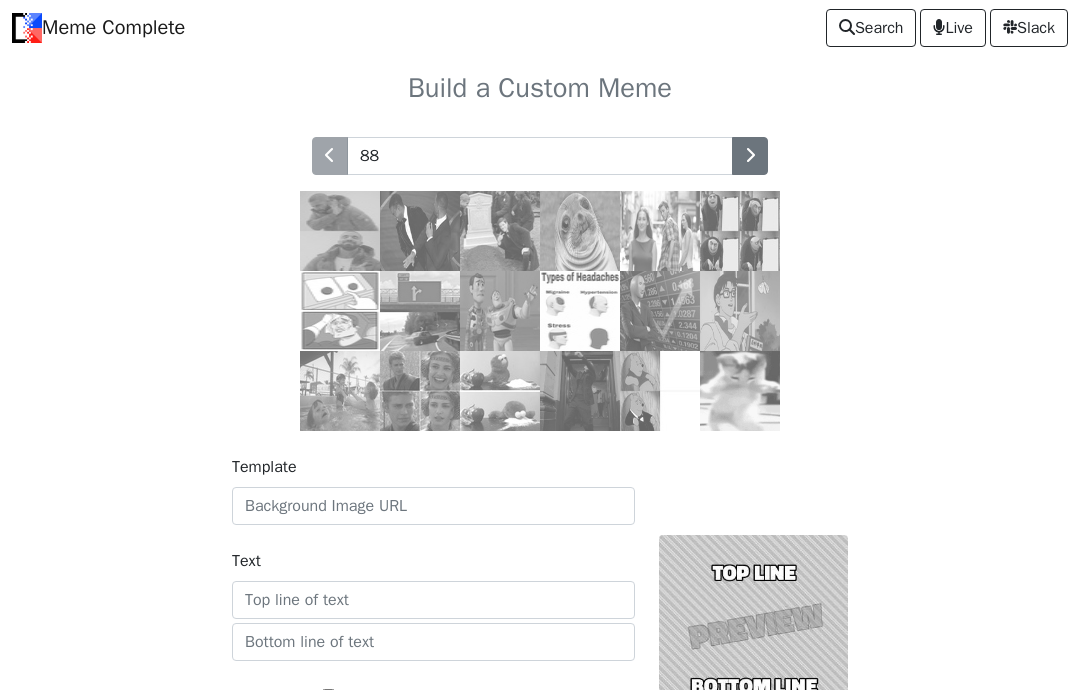 type on "8" 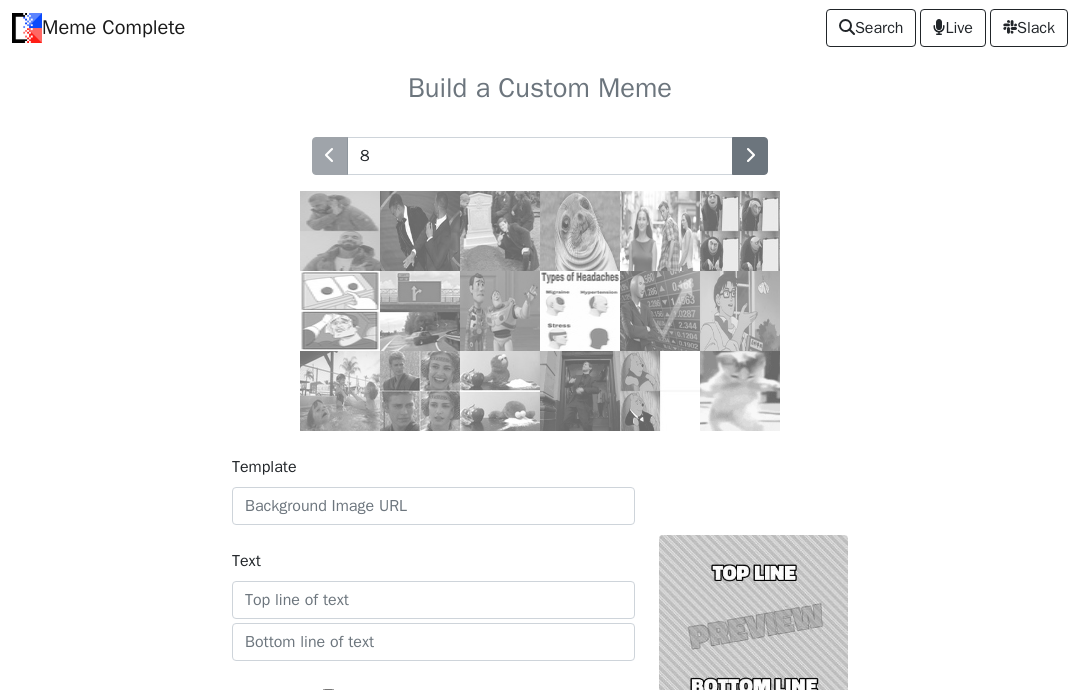 type 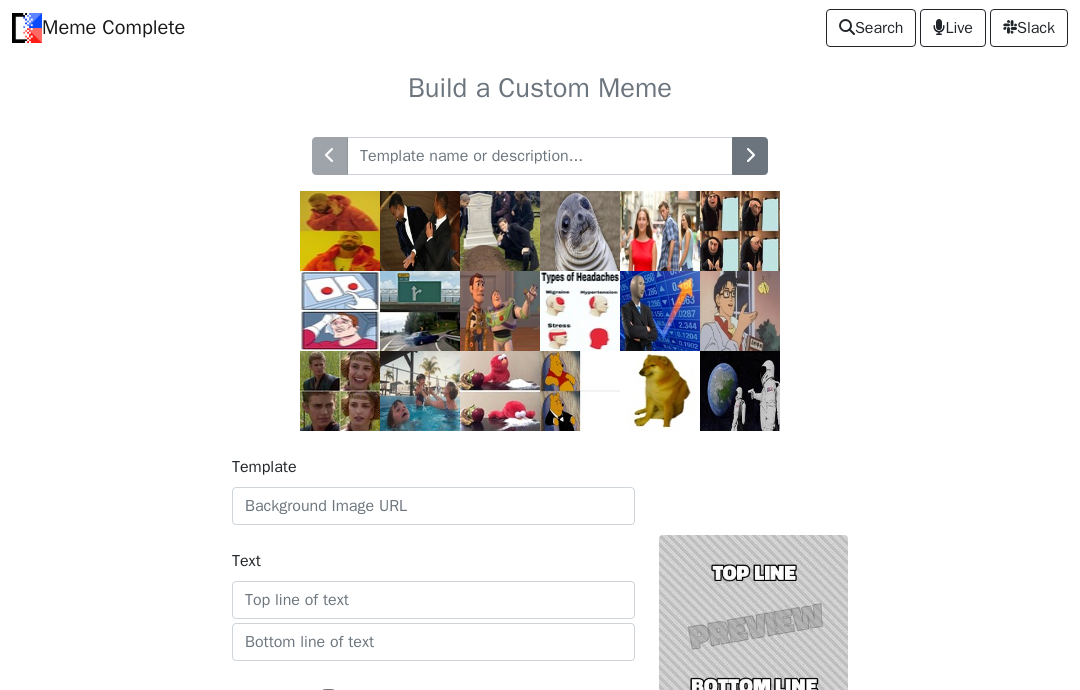 click at bounding box center [540, 272] 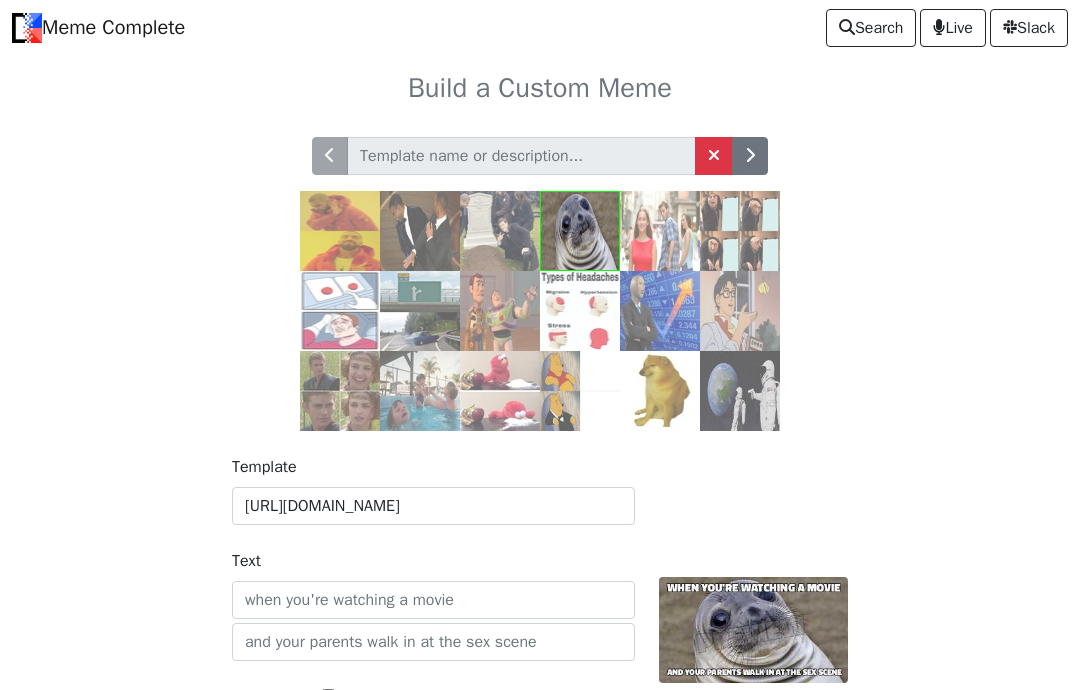 scroll, scrollTop: 0, scrollLeft: 0, axis: both 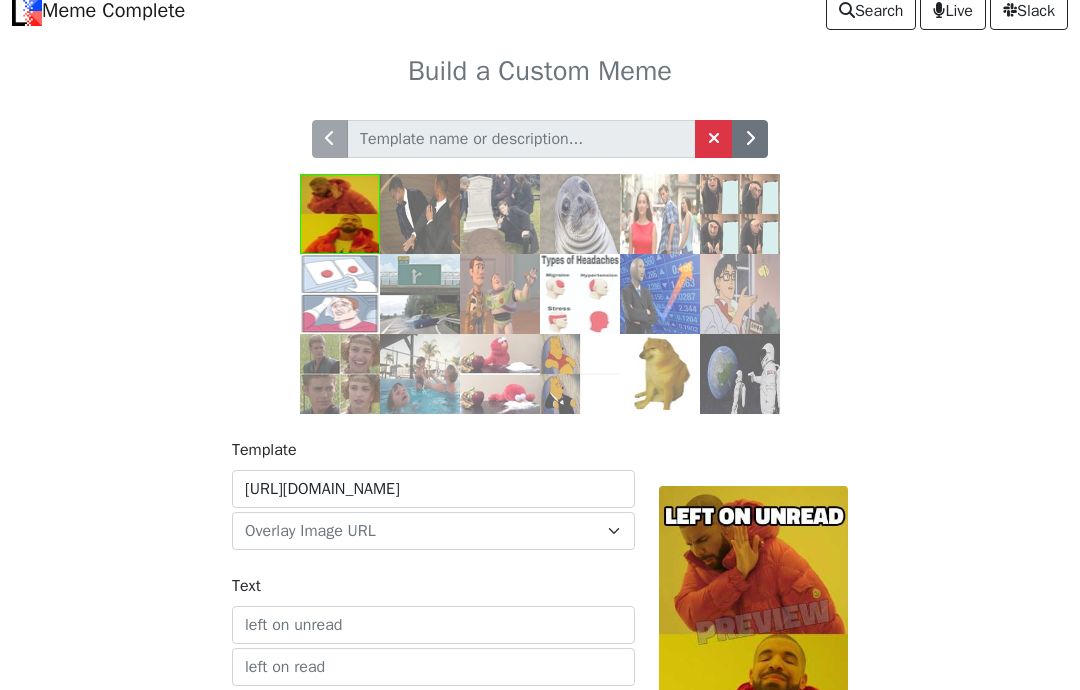 click at bounding box center (660, 294) 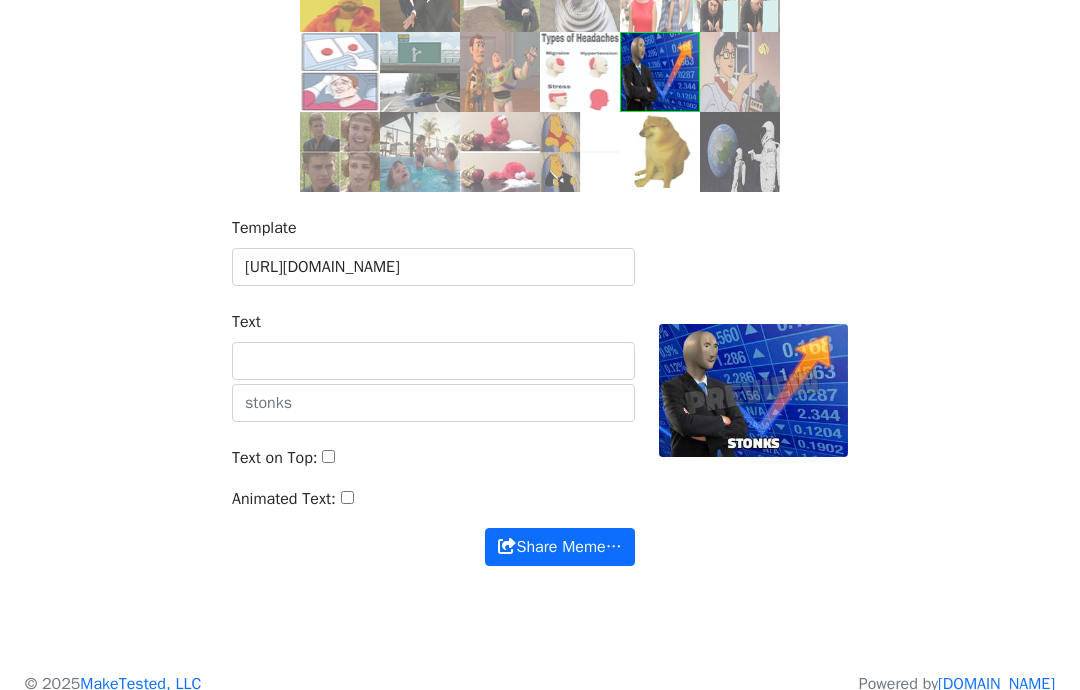 scroll, scrollTop: 266, scrollLeft: 0, axis: vertical 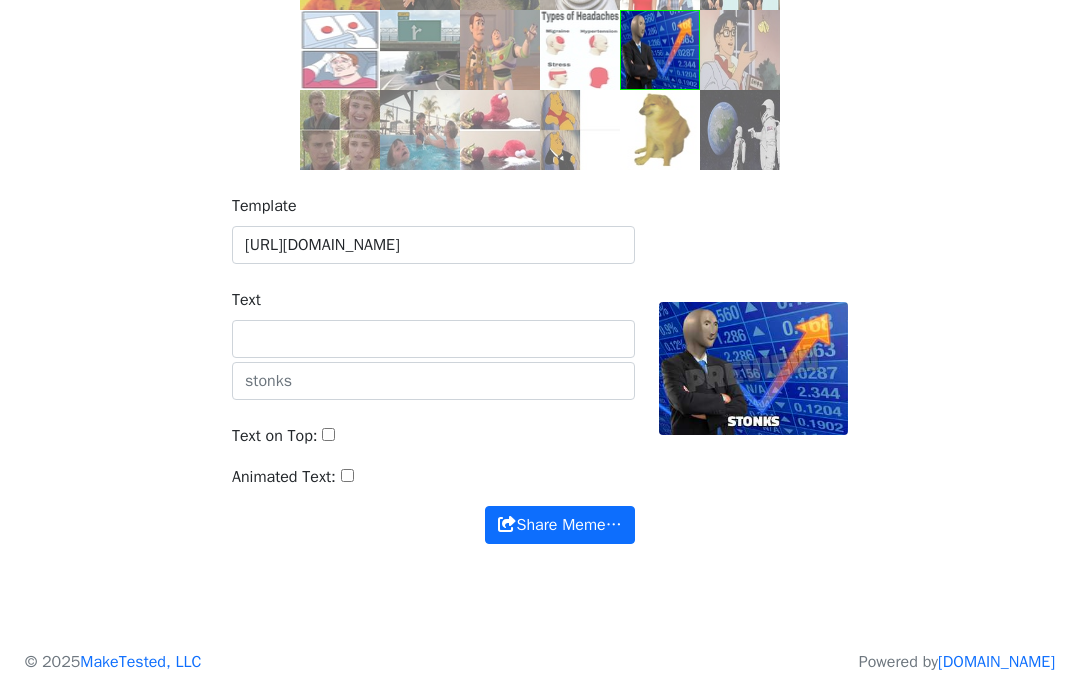 click on "Text" at bounding box center (433, 339) 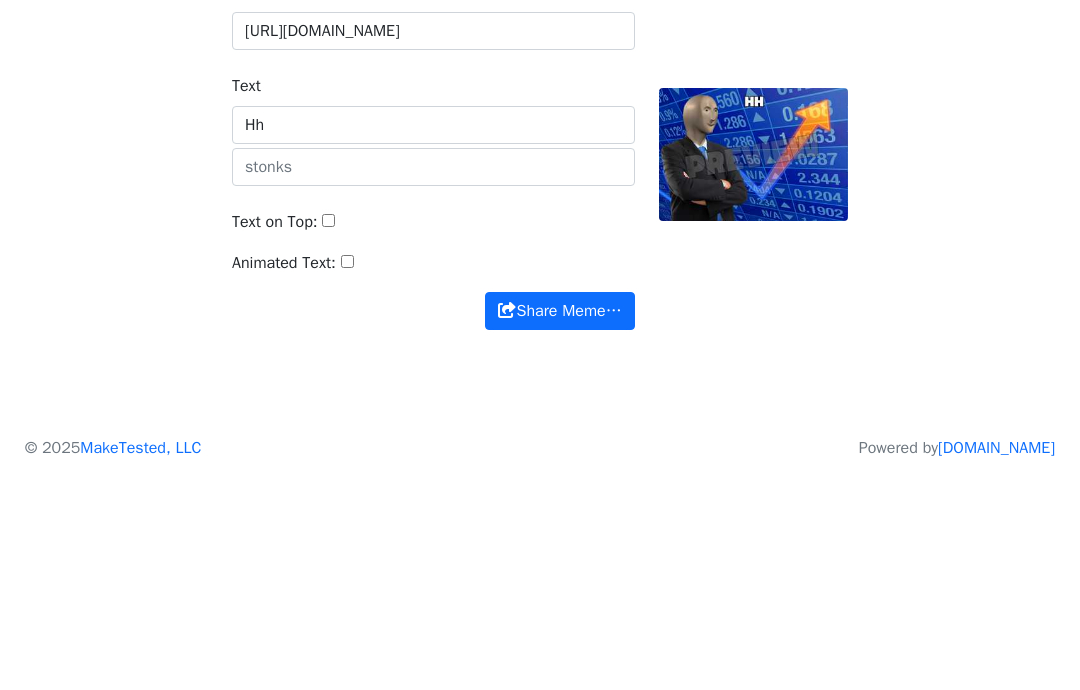 type on "H" 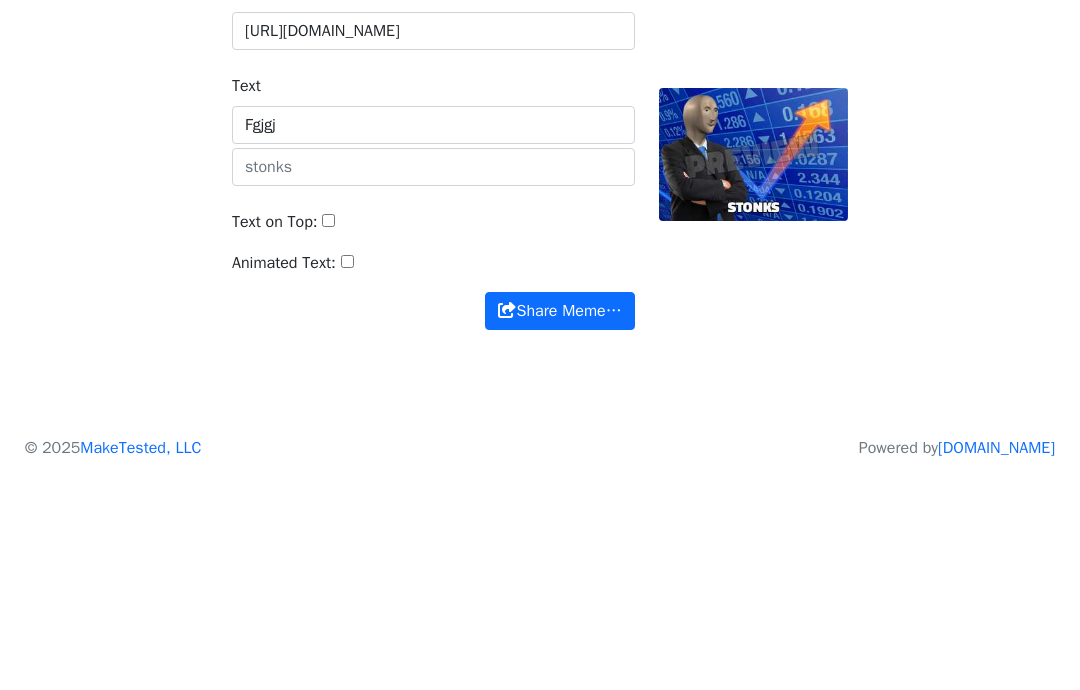 type on "Fgjgjf" 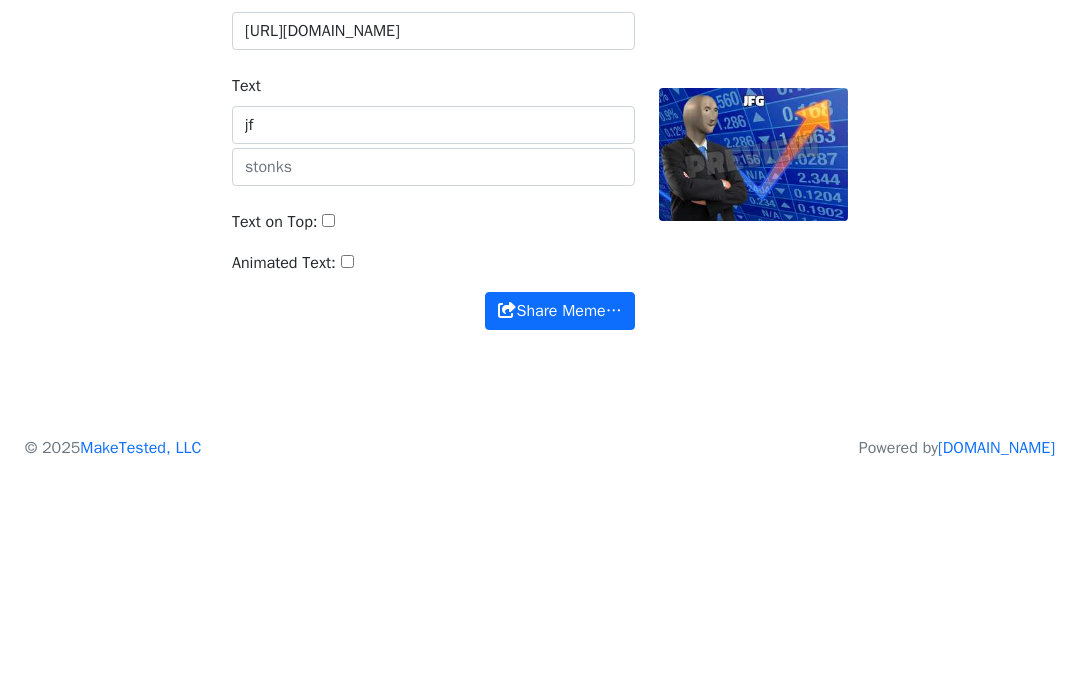 type on "j" 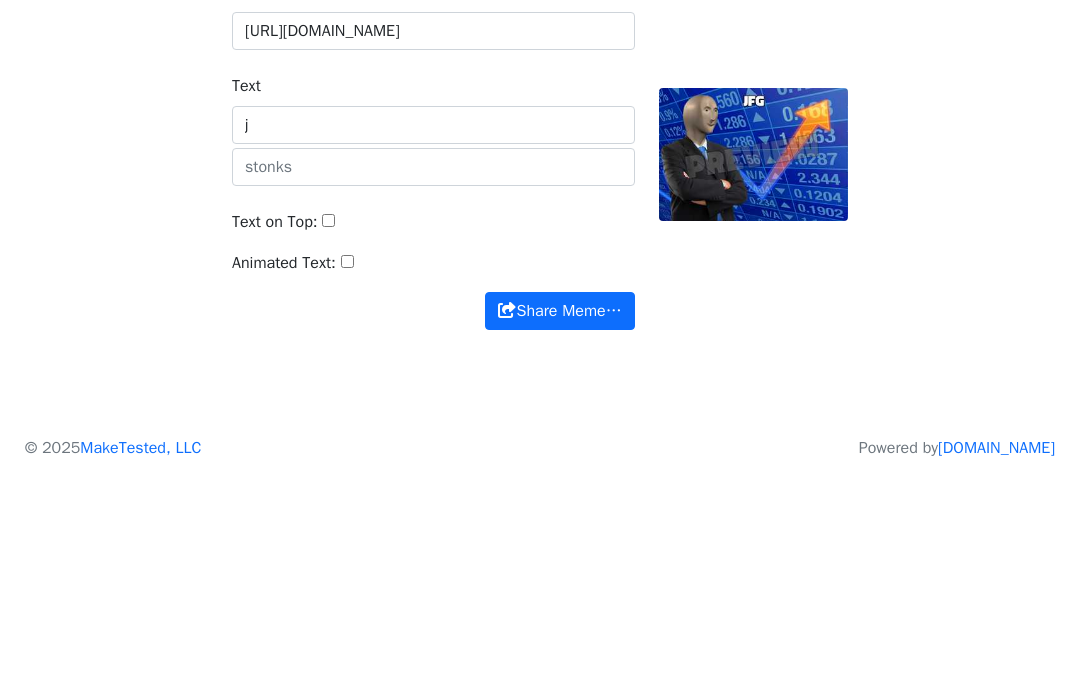 type 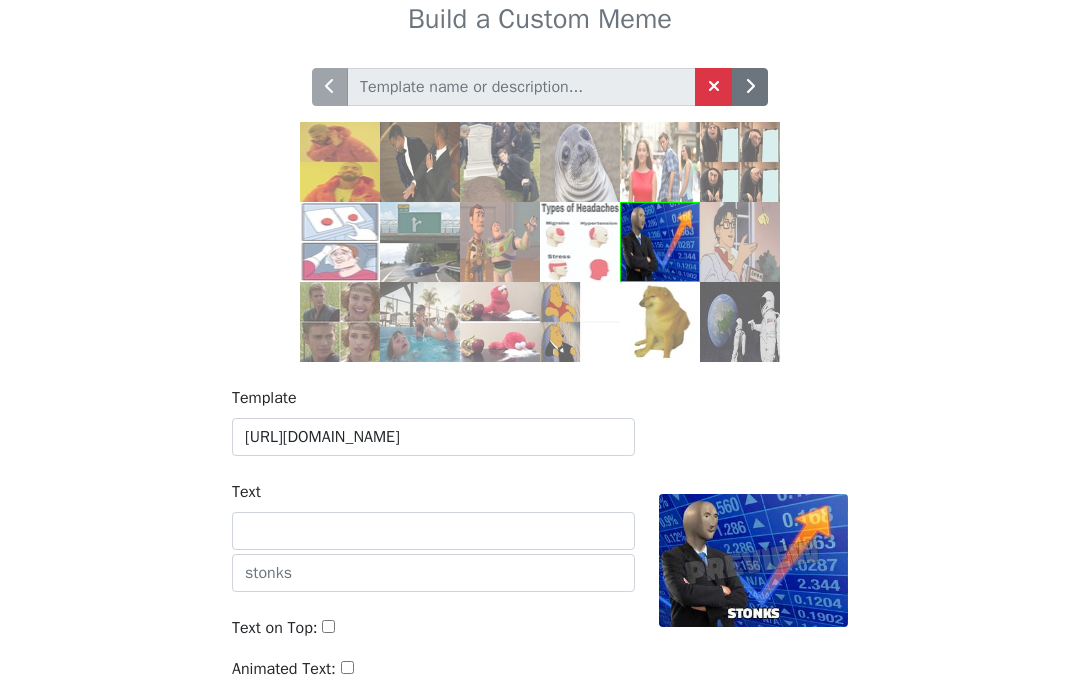 scroll, scrollTop: 0, scrollLeft: 0, axis: both 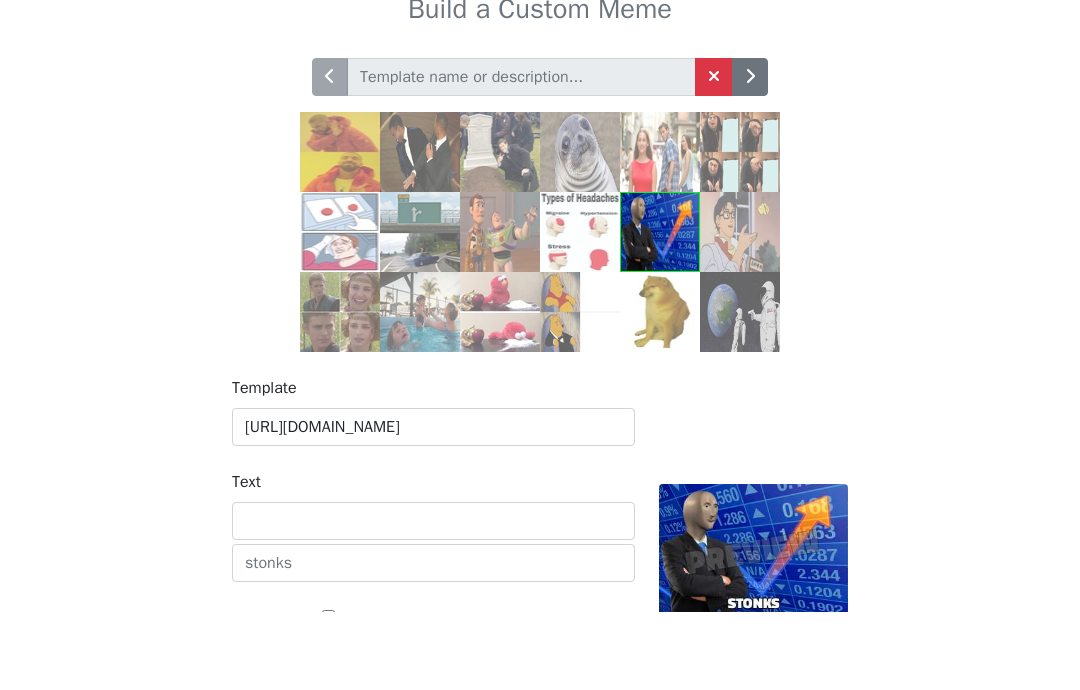 click at bounding box center (500, 311) 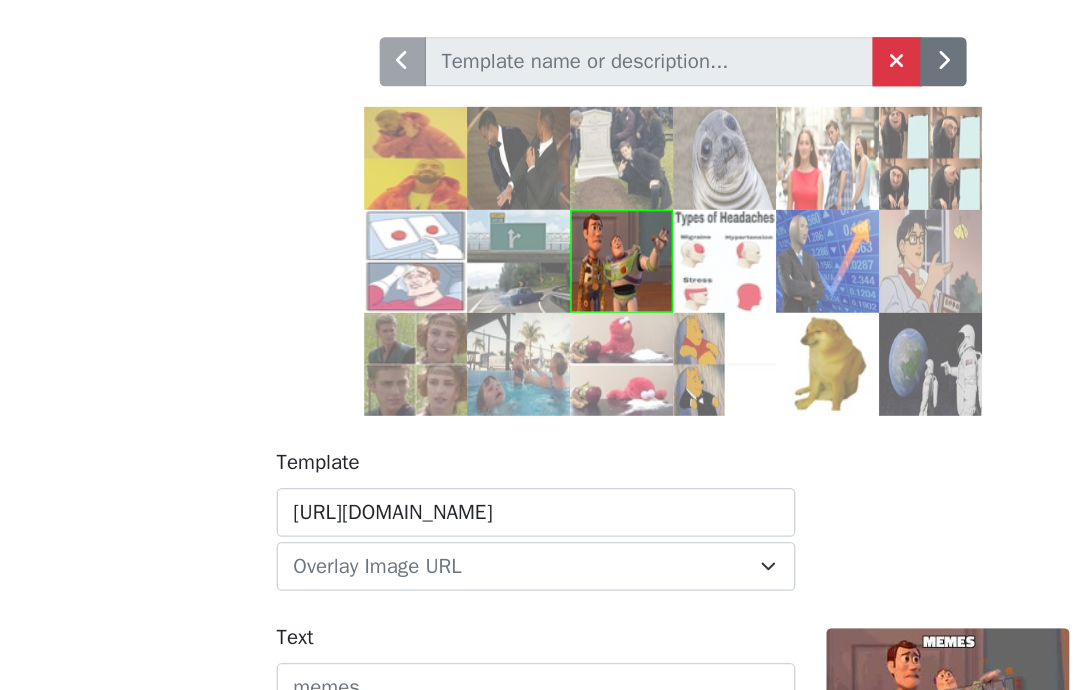 scroll, scrollTop: 97, scrollLeft: 0, axis: vertical 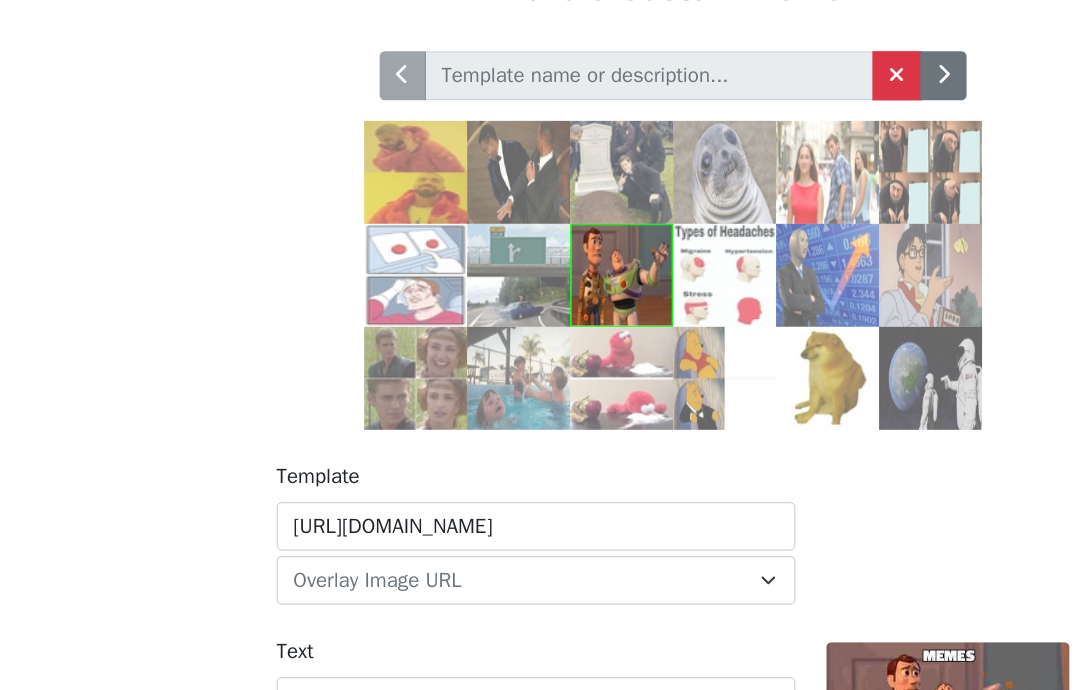 click at bounding box center [340, 214] 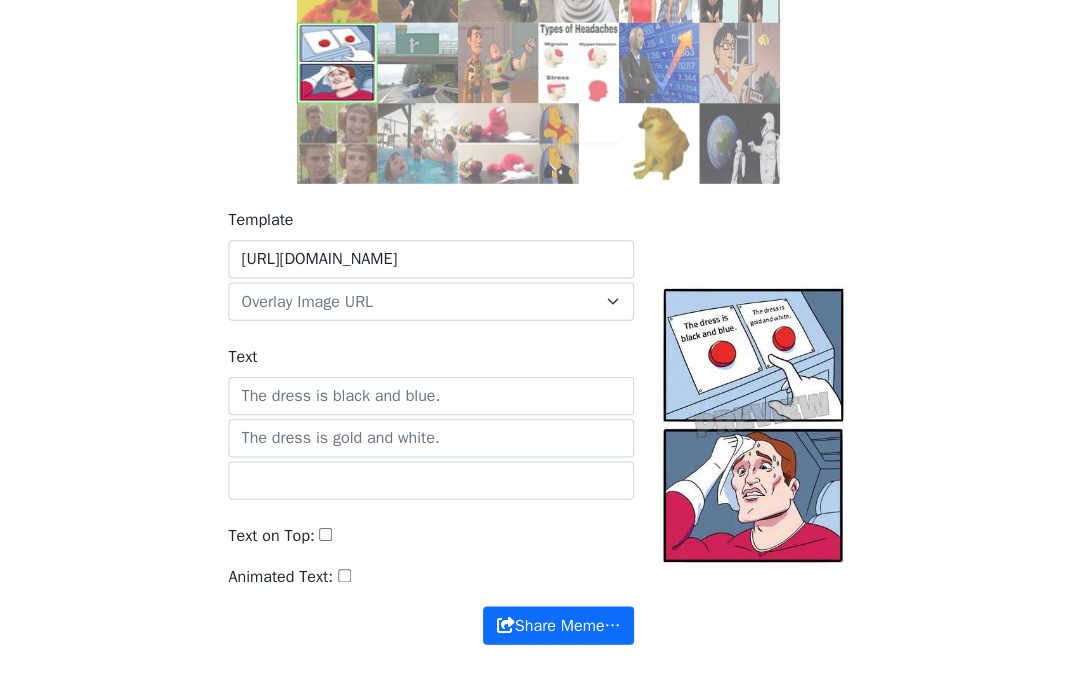 scroll, scrollTop: 245, scrollLeft: 0, axis: vertical 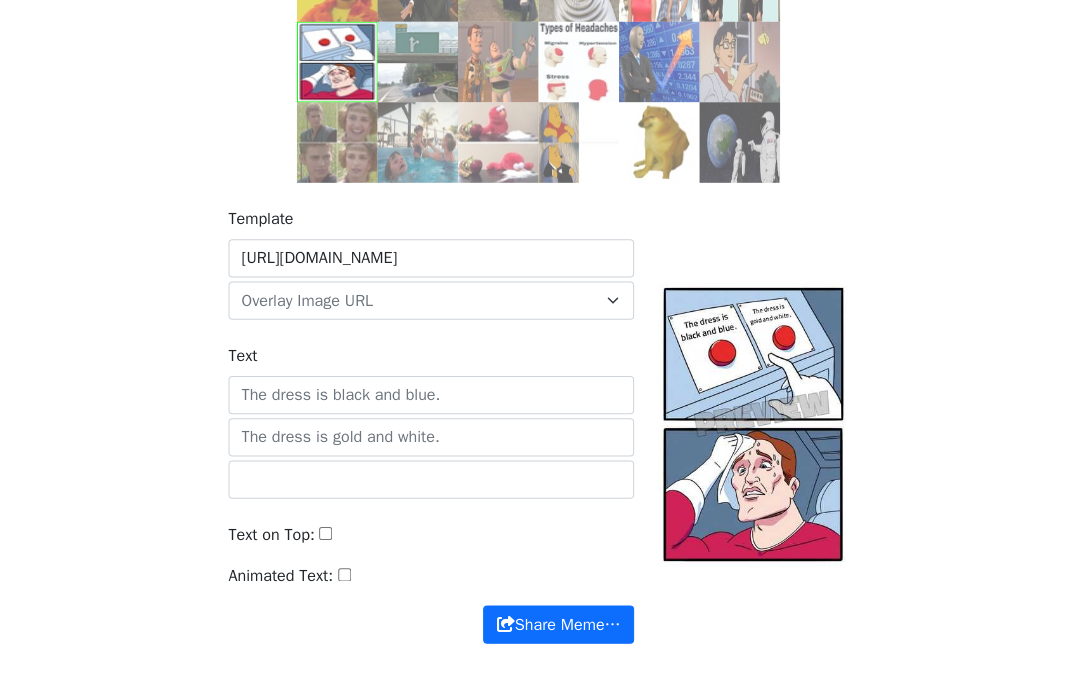 click on "Text" at bounding box center [433, 397] 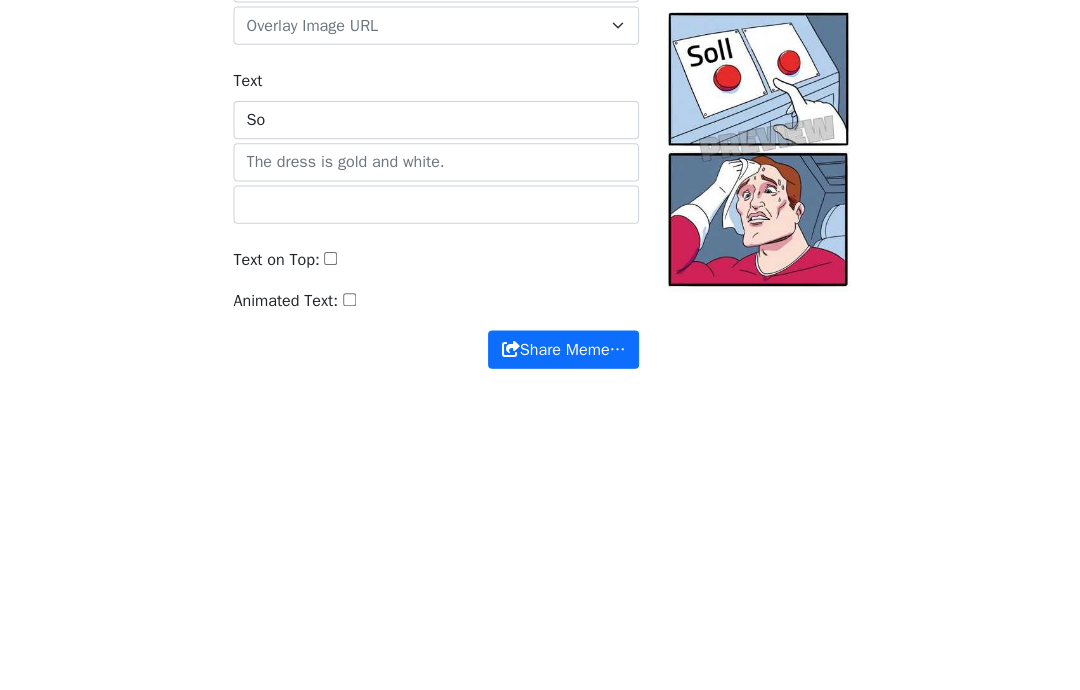 type on "S" 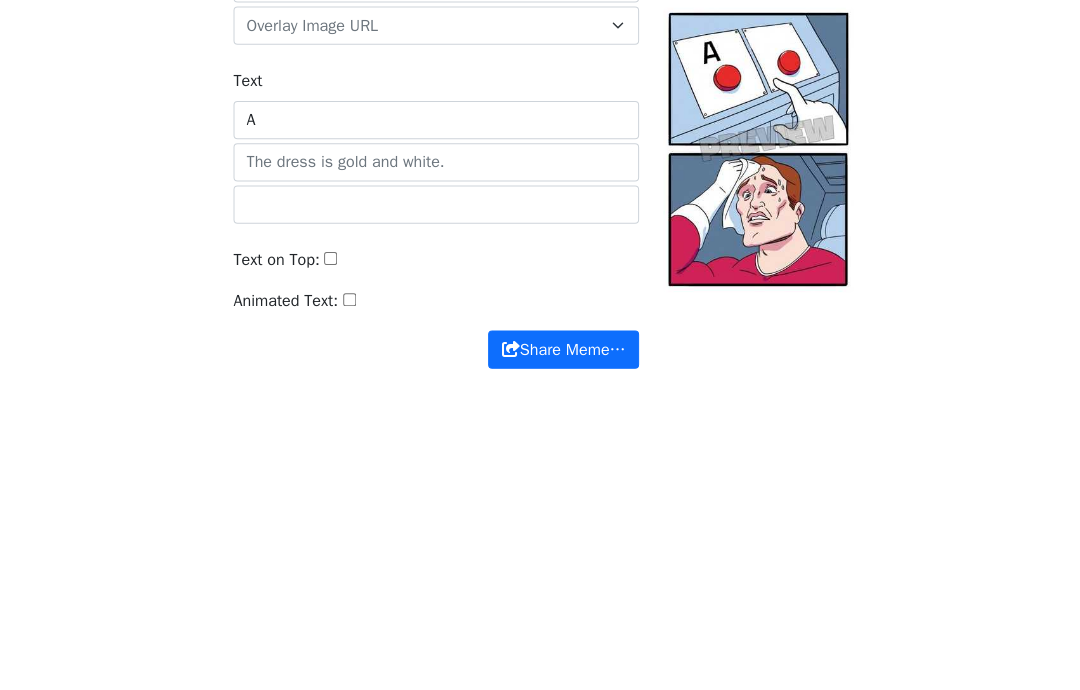 type on "A" 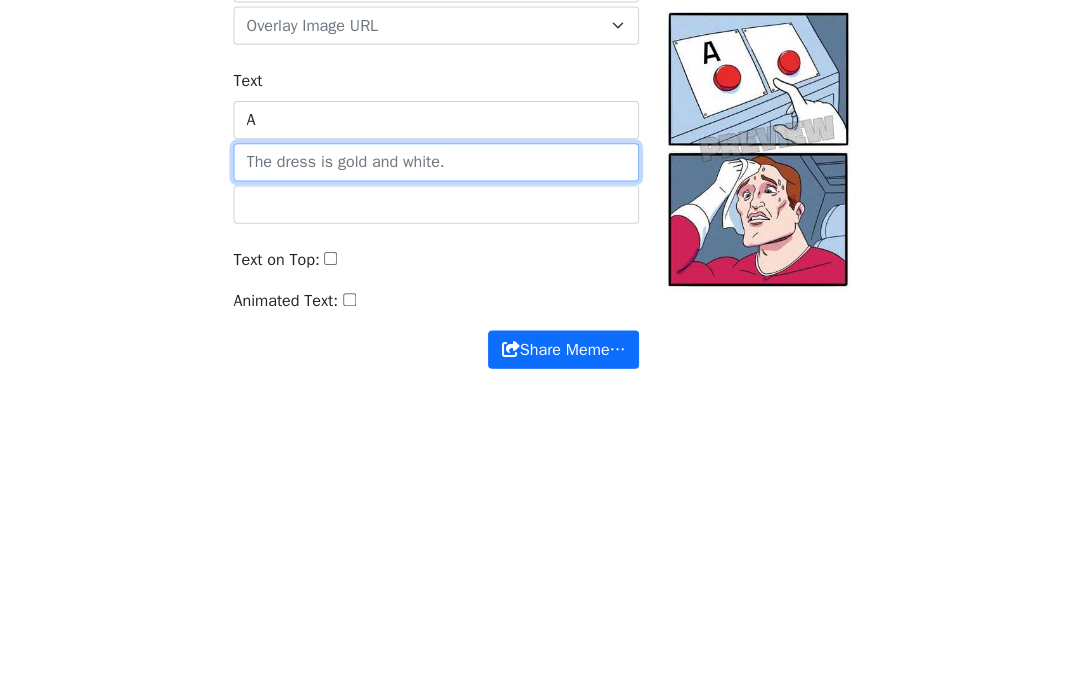 click on "Share Meme…" at bounding box center [559, 625] 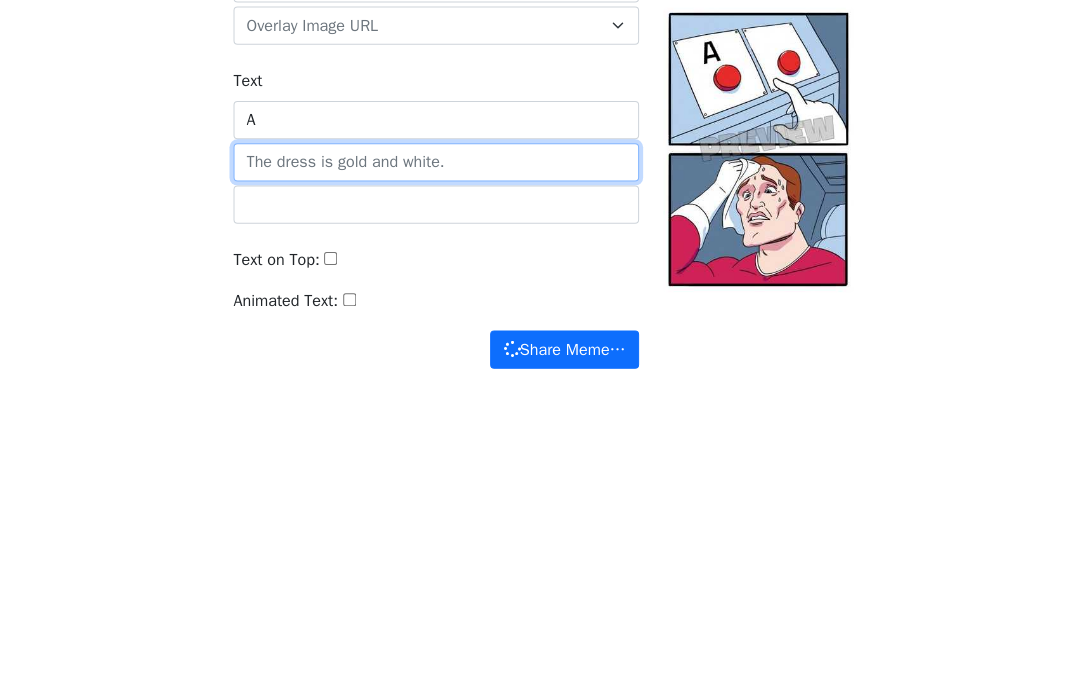 scroll, scrollTop: 114, scrollLeft: 0, axis: vertical 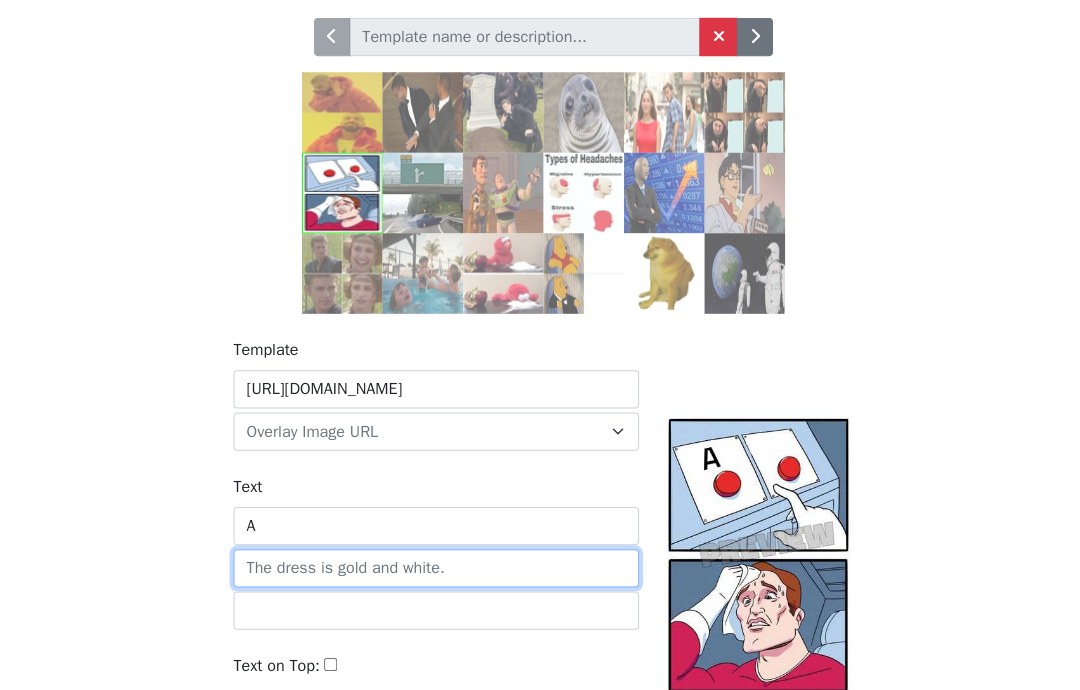 click at bounding box center [433, 569] 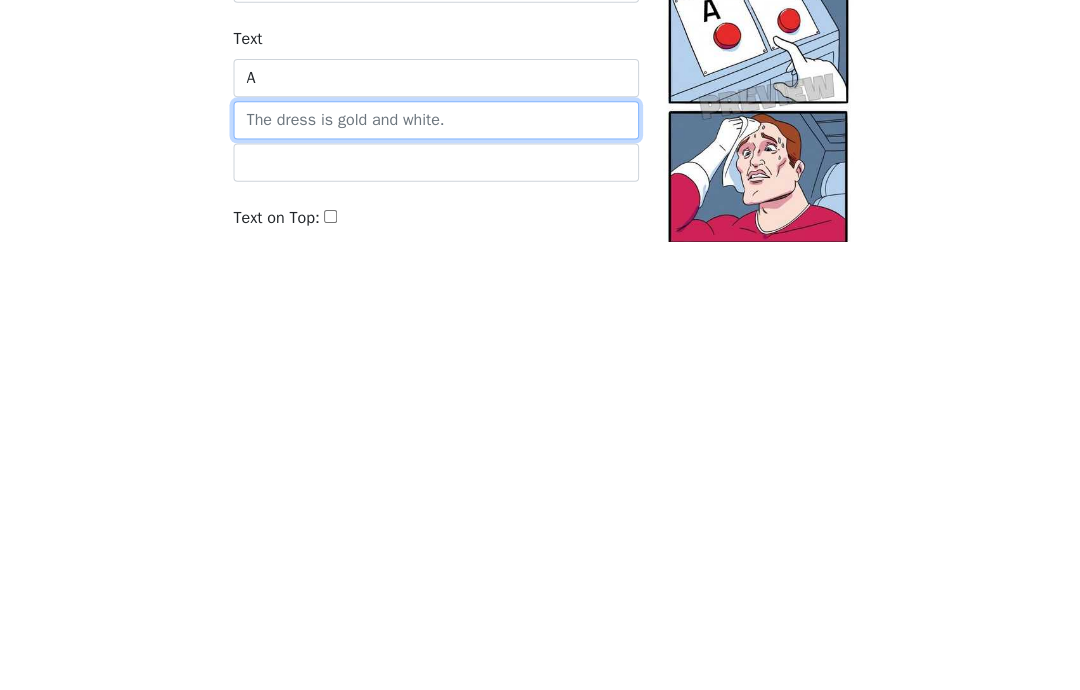 type on "B" 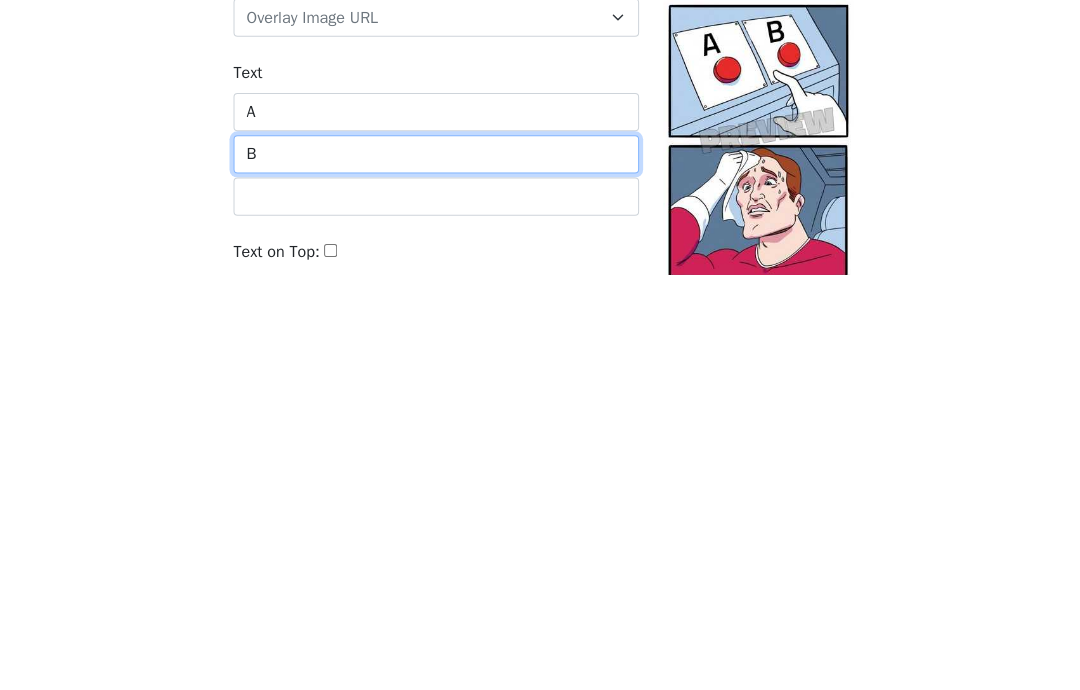 type 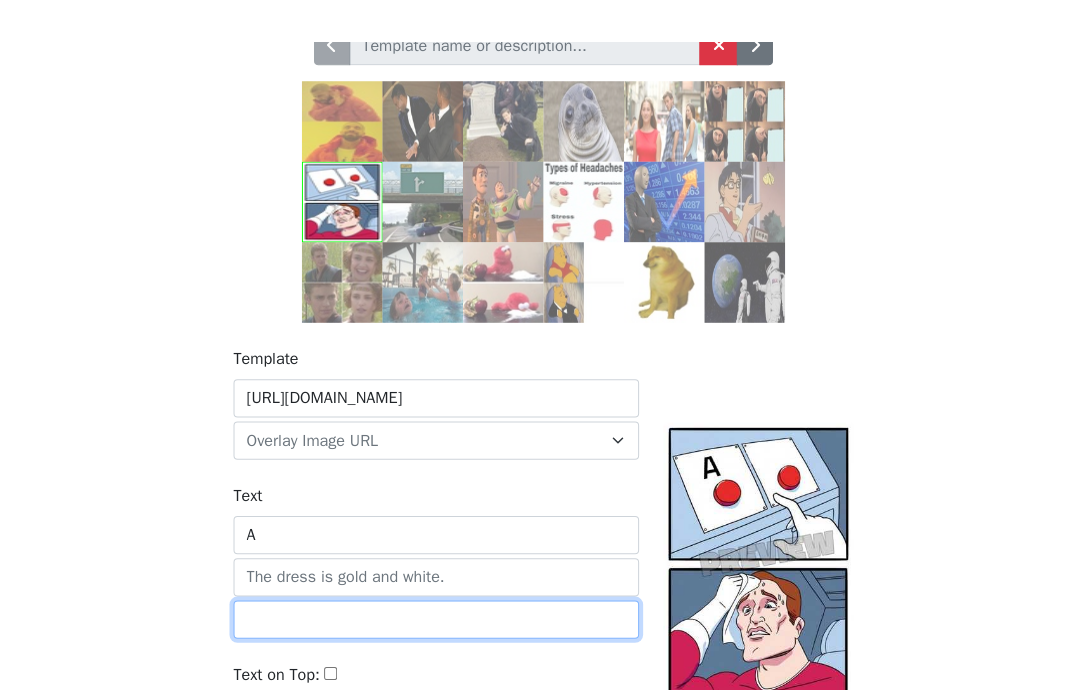 scroll, scrollTop: 0, scrollLeft: 0, axis: both 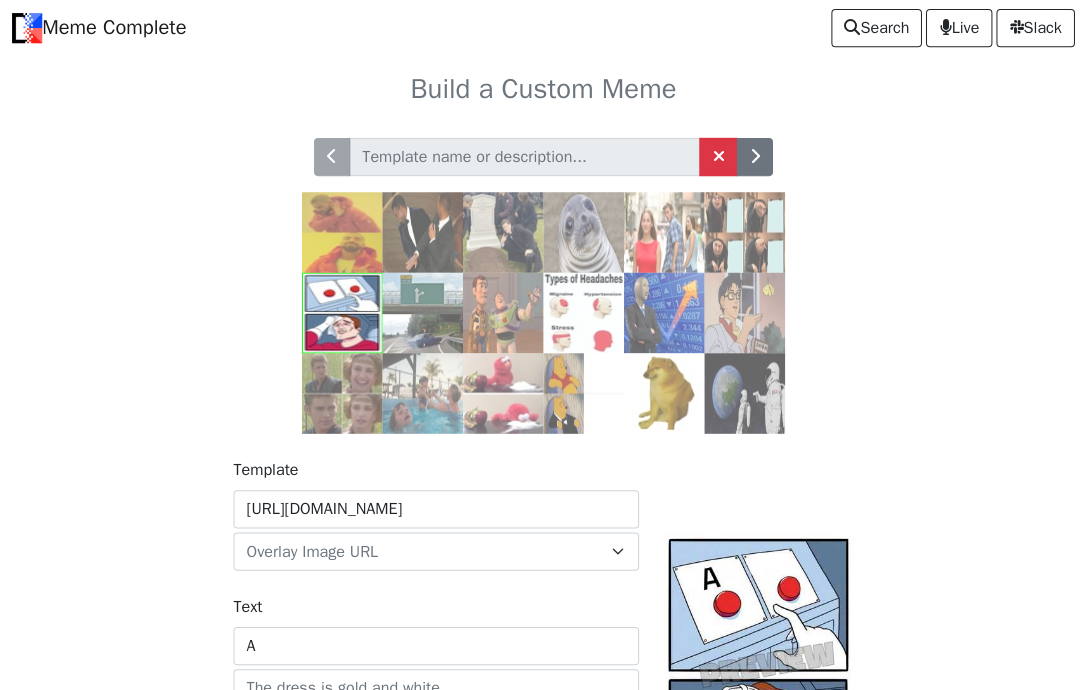 click at bounding box center [580, 311] 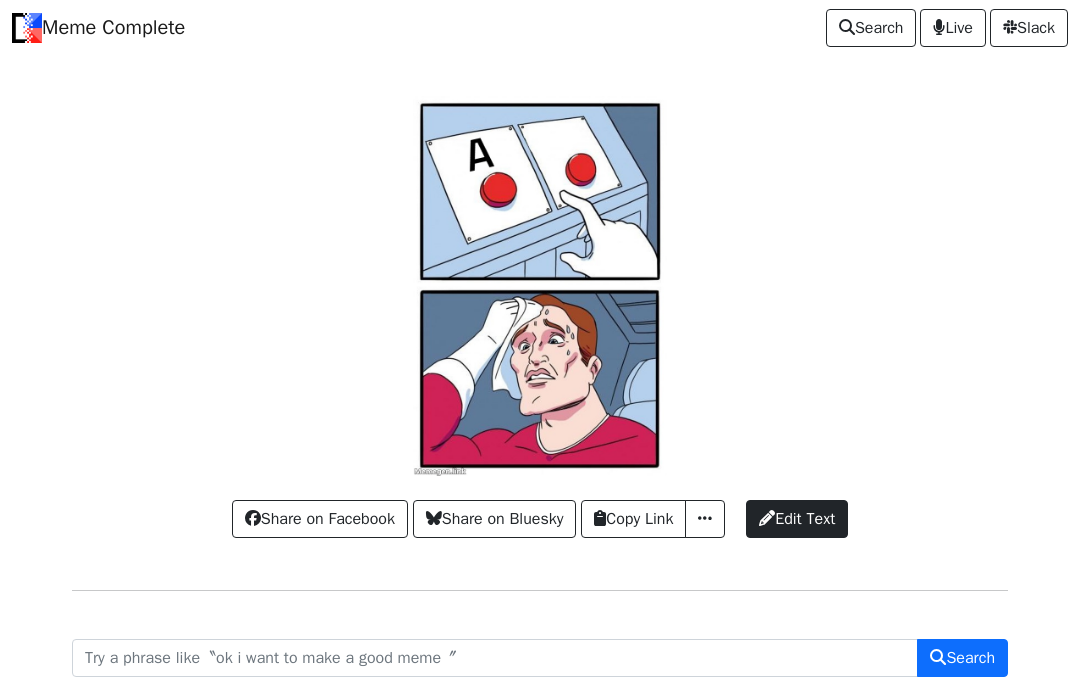 scroll, scrollTop: 0, scrollLeft: 0, axis: both 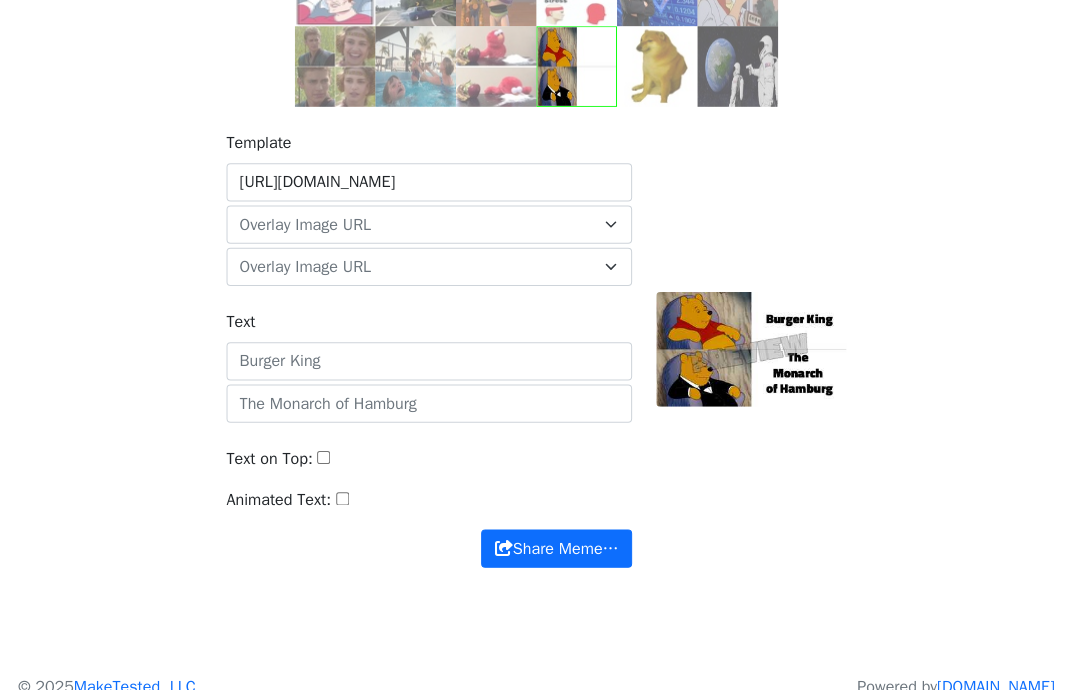 click on "Text" at bounding box center (433, 363) 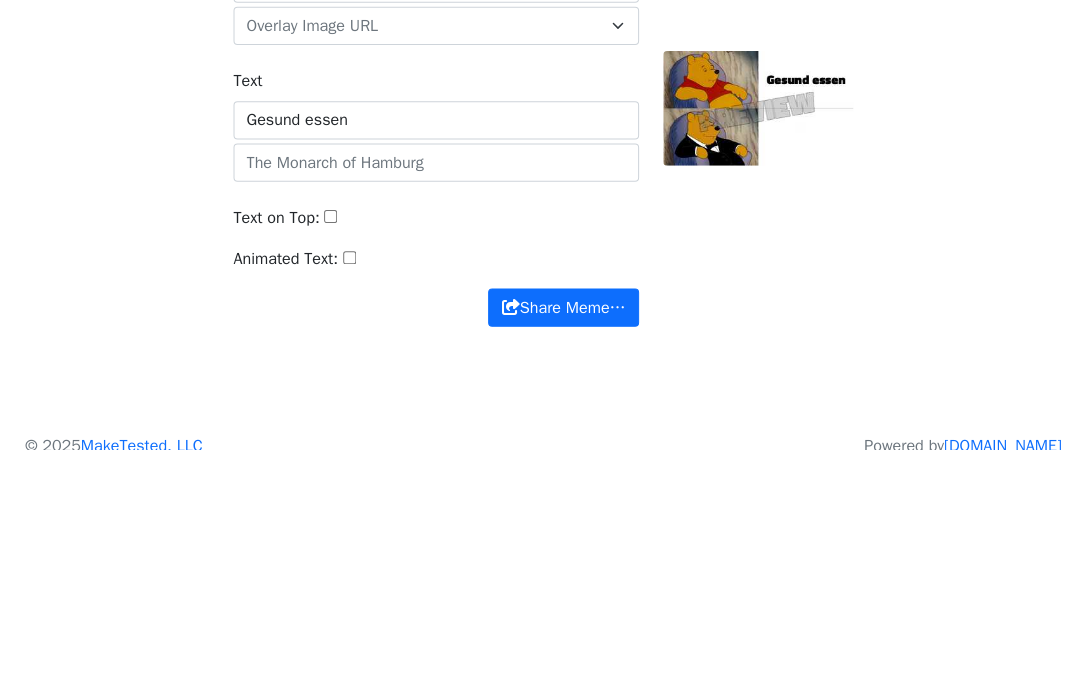 type on "Gesund essen" 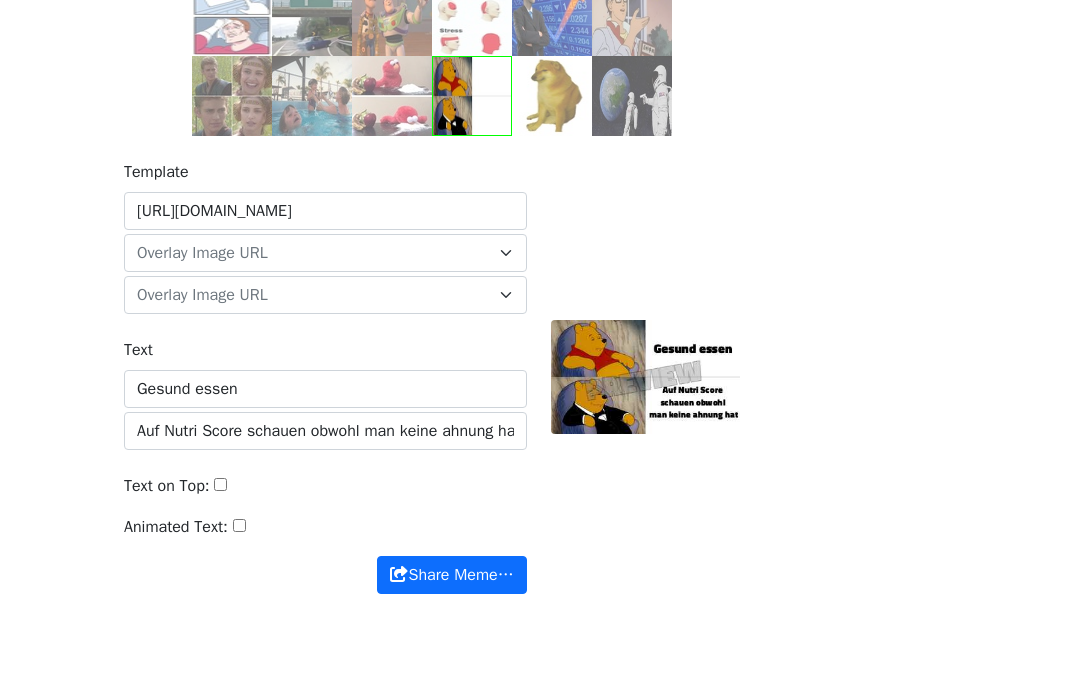 scroll, scrollTop: 298, scrollLeft: 0, axis: vertical 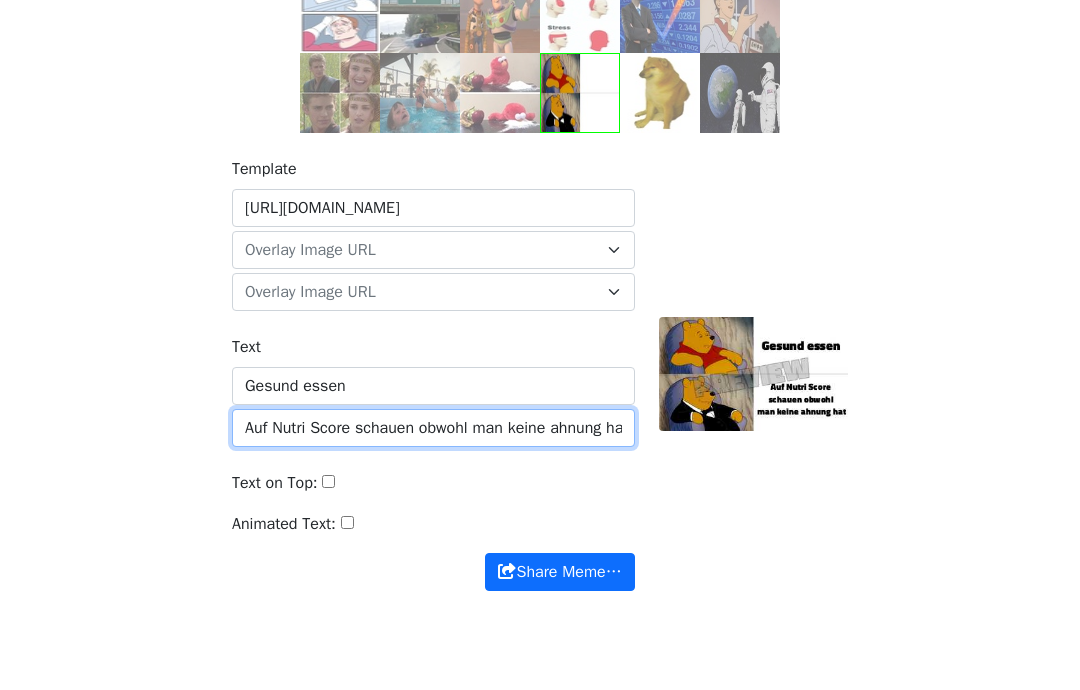 click on "Auf Nutri Score schauen obwohl man keine ahnung hat" at bounding box center (433, 428) 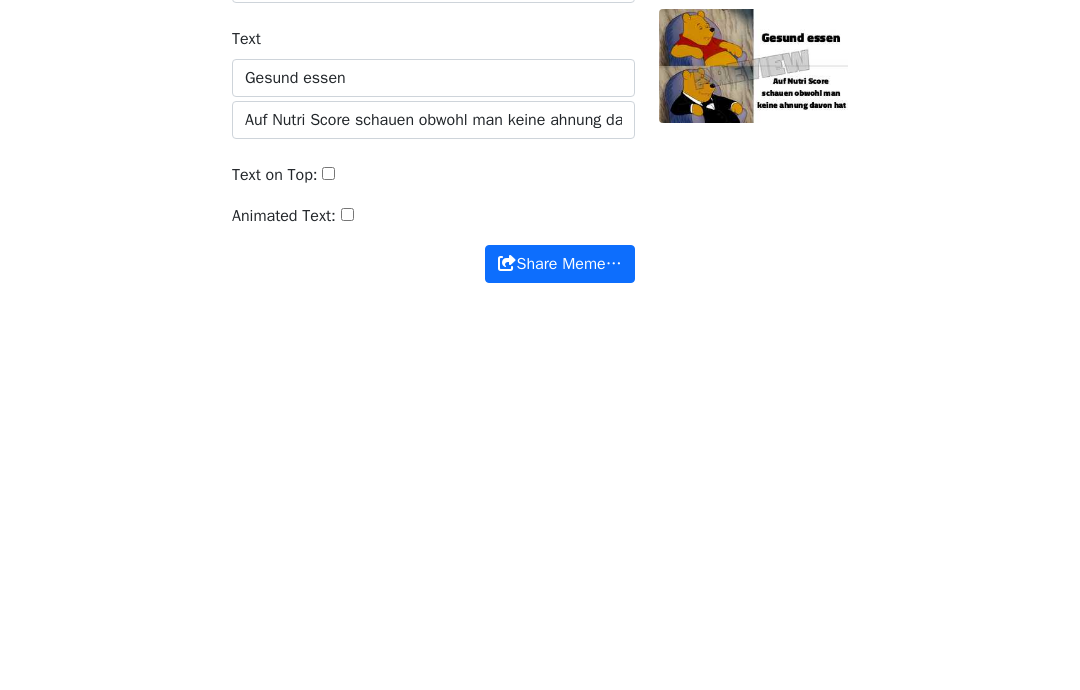 click on "Meme Complete
Search
Live
Slack
Build a Custom Meme" at bounding box center [540, 199] 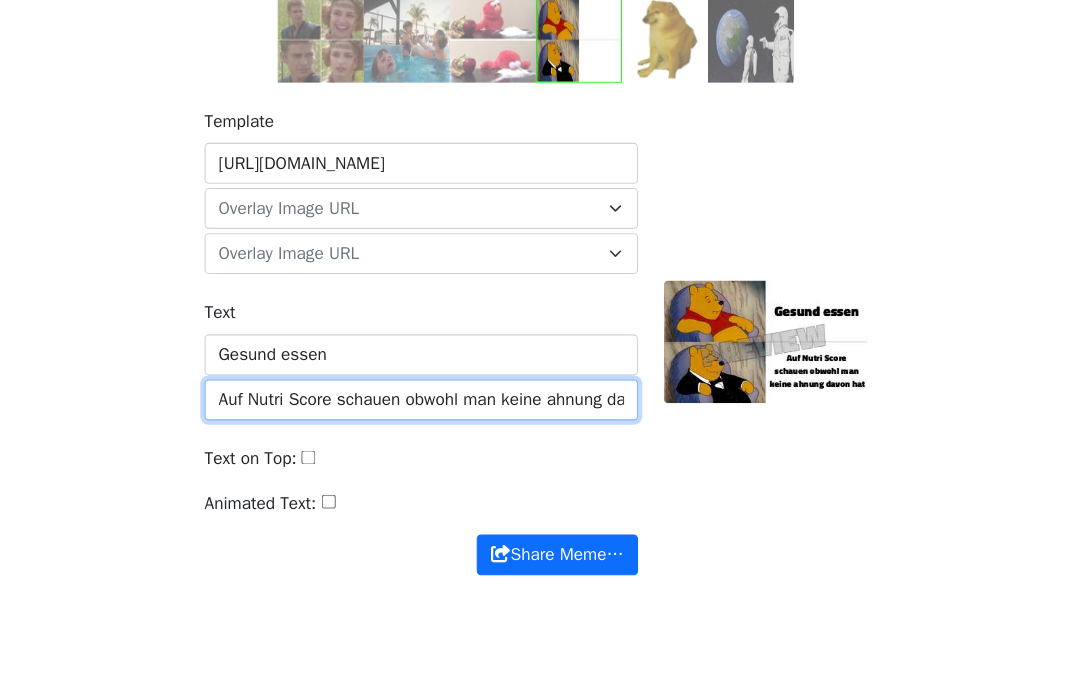 click on "Auf Nutri Score schauen obwohl man keine ahnung davon hat" at bounding box center (433, 381) 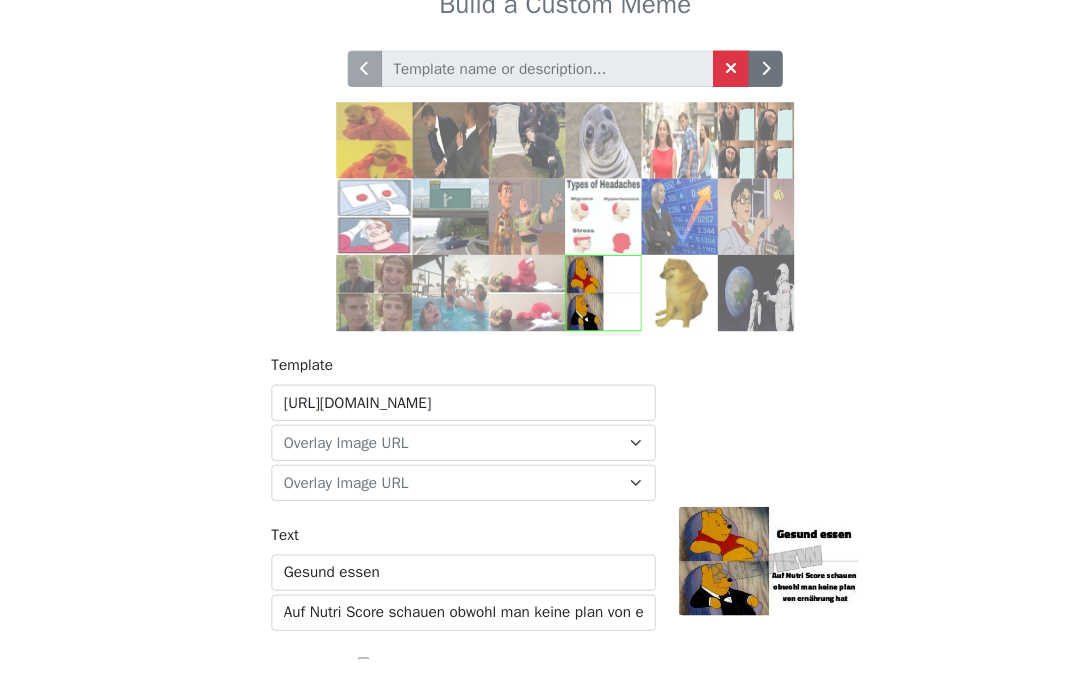 scroll, scrollTop: 221, scrollLeft: 0, axis: vertical 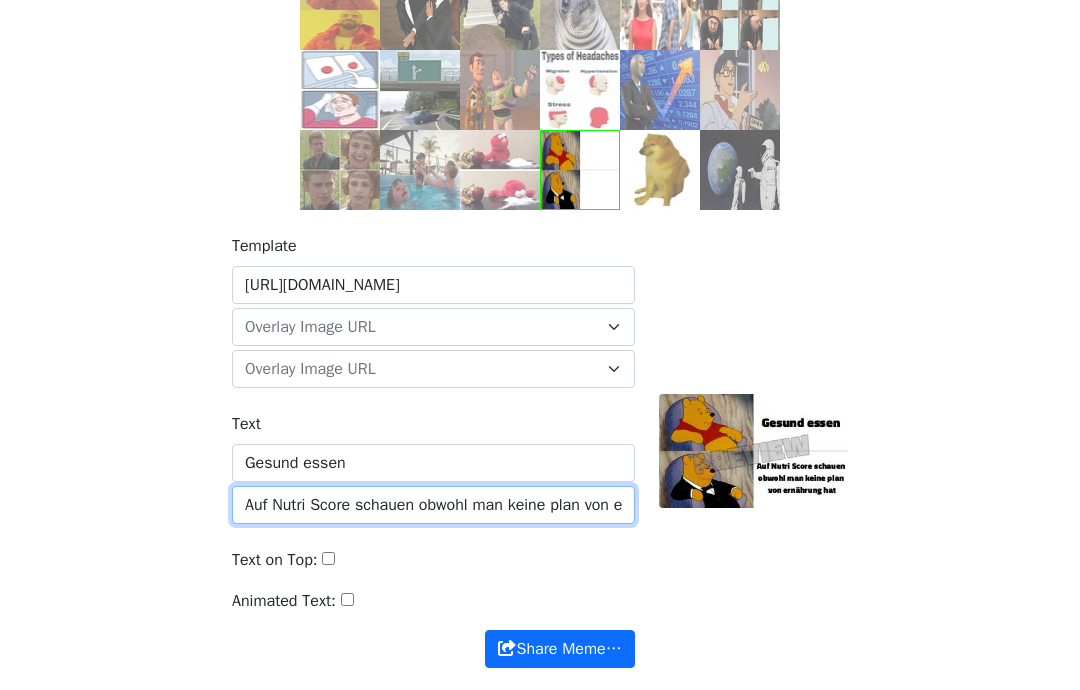 click on "Auf Nutri Score schauen obwohl man keine plan von ernährung hat" at bounding box center (433, 505) 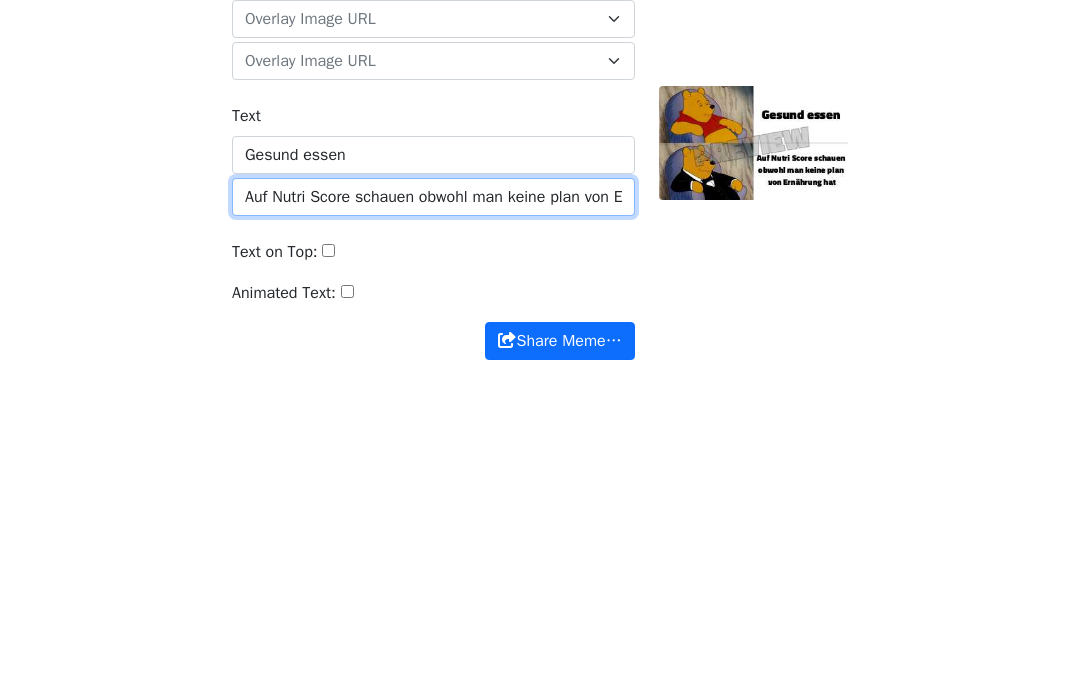 click on "Share Meme…" at bounding box center (559, 649) 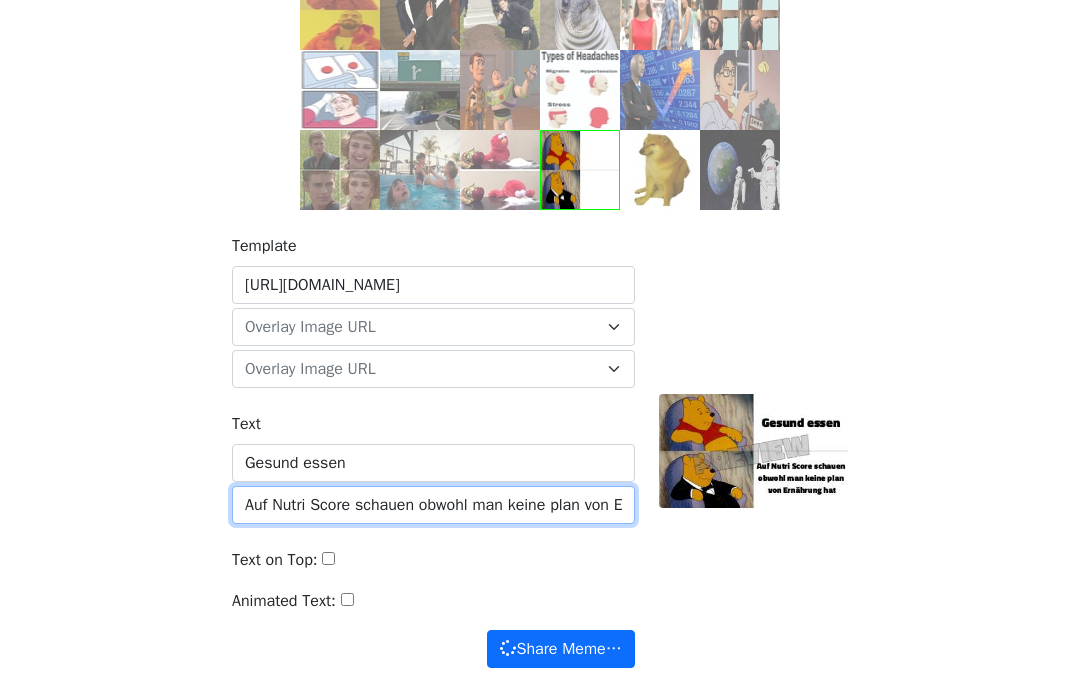 scroll, scrollTop: 224, scrollLeft: 0, axis: vertical 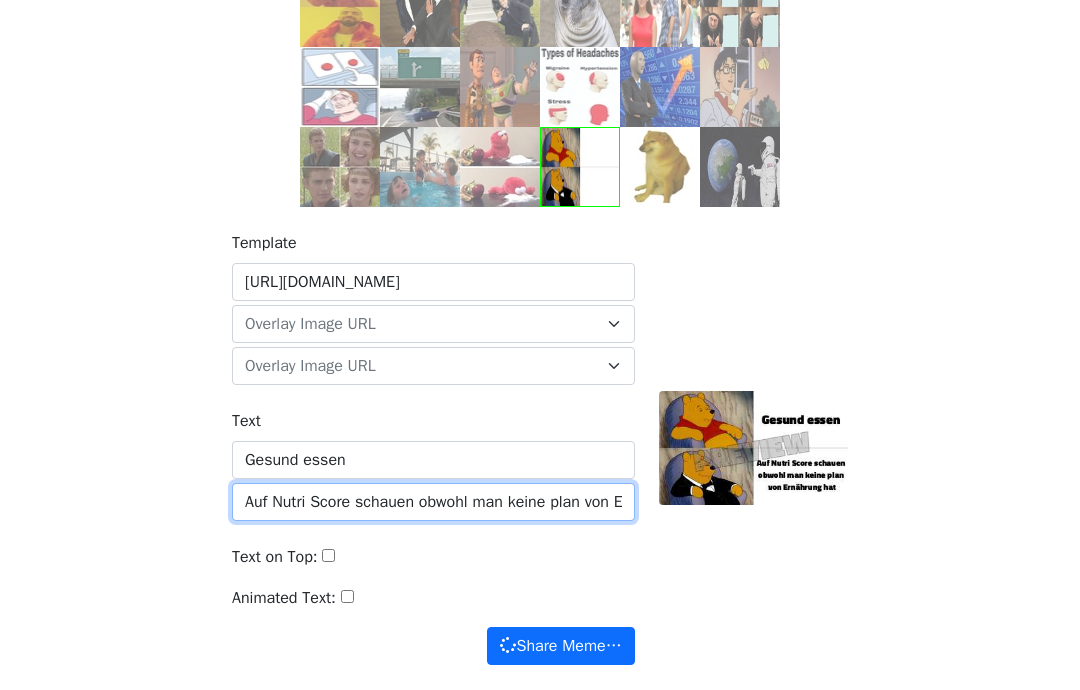 click on "Auf Nutri Score schauen obwohl man keine plan von Ernährung hat" at bounding box center (433, 502) 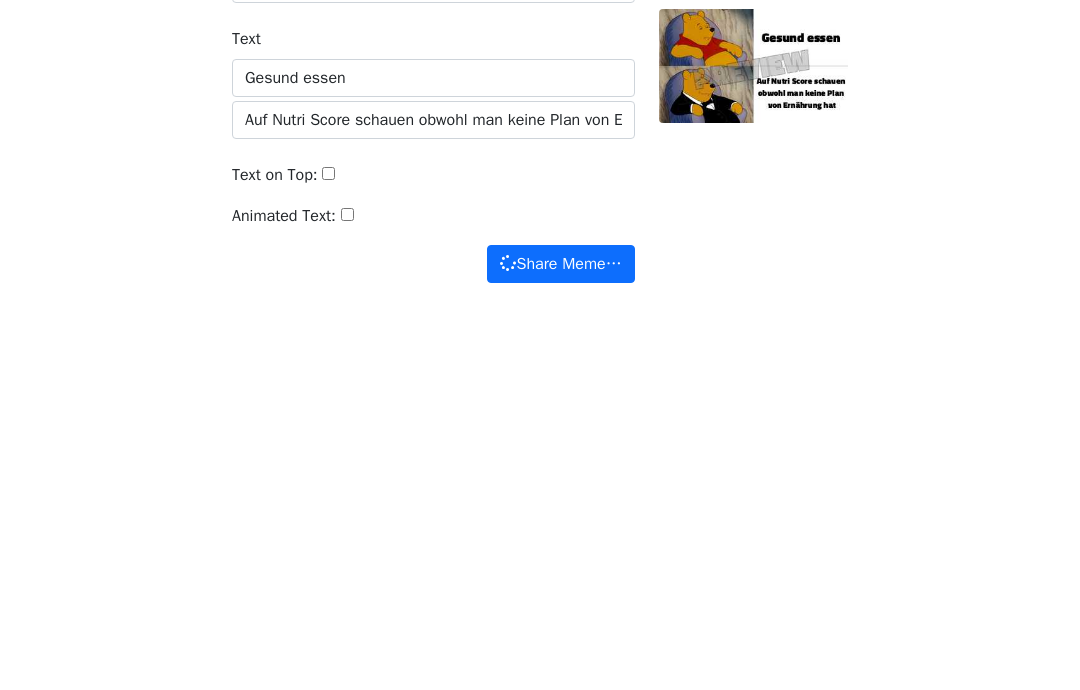 click on "Template
https://api.memegen.link/images/pooh.jpg
default
word-art
https://memecomplete.com/static/images/logo.png
Overlay Image URL
default
word-art
https://memecomplete.com/static/images/logo.png
Overlay Image URL
Text
Gesund essen
Auf Nutri Score schauen obwohl man keine Plan von Ernährung hat
Text on Top:
Animated Text:
Share Meme…
Share Meme…" at bounding box center (540, 460) 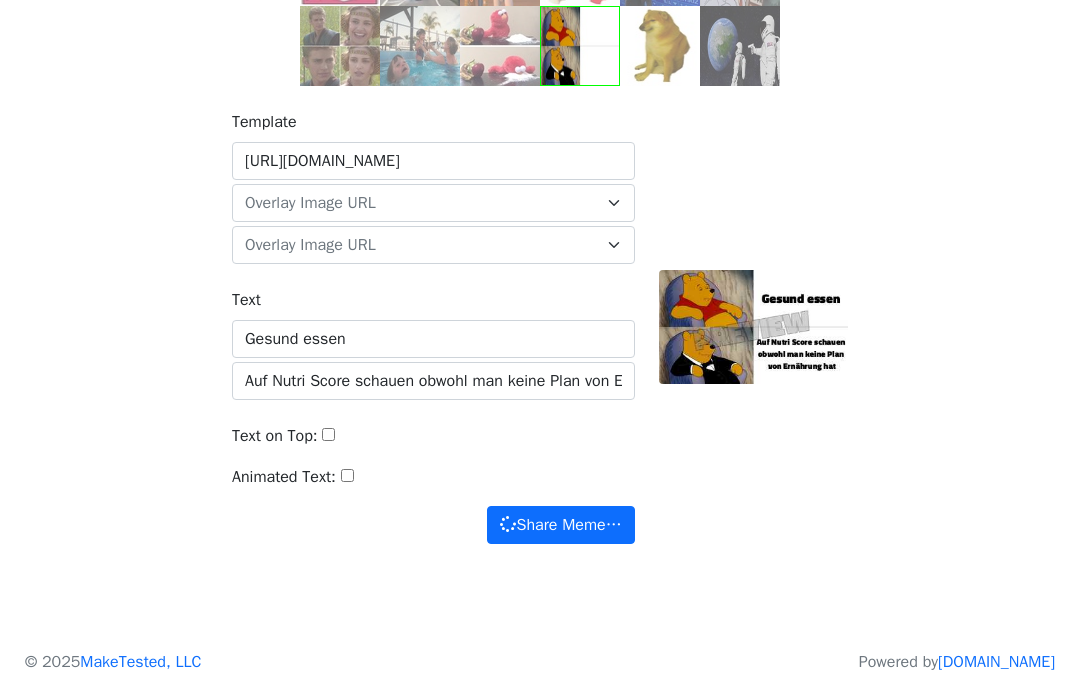 click on "Animated Text:" at bounding box center (433, 485) 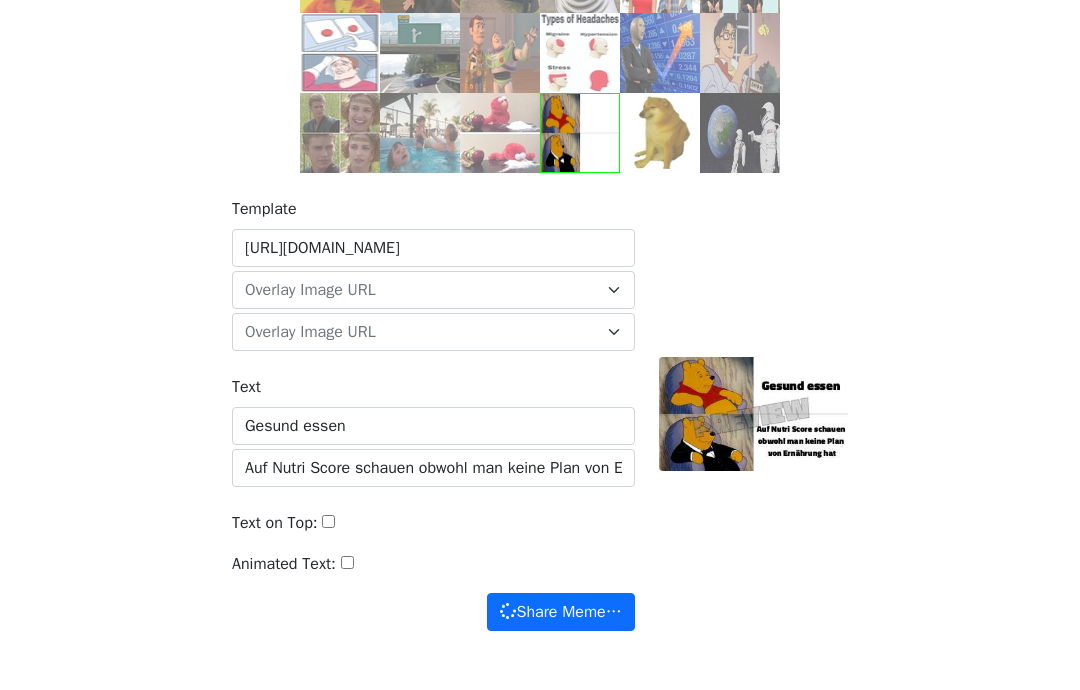 scroll, scrollTop: 256, scrollLeft: 0, axis: vertical 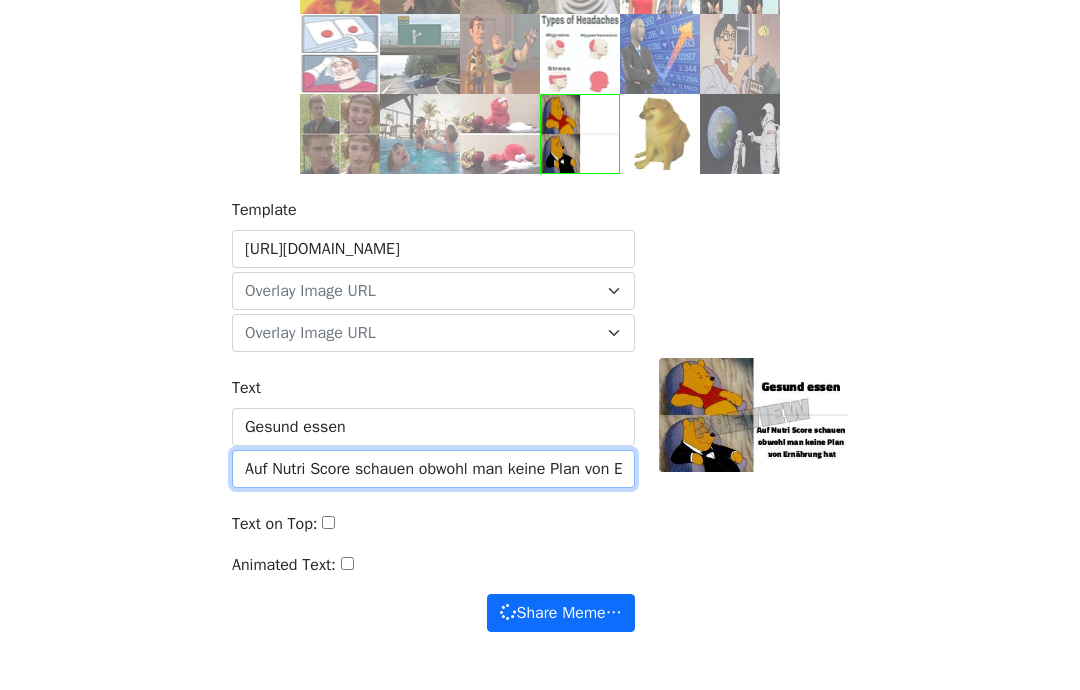 click on "Auf Nutri Score schauen obwohl man keine Plan von Ernährung hat" at bounding box center [433, 470] 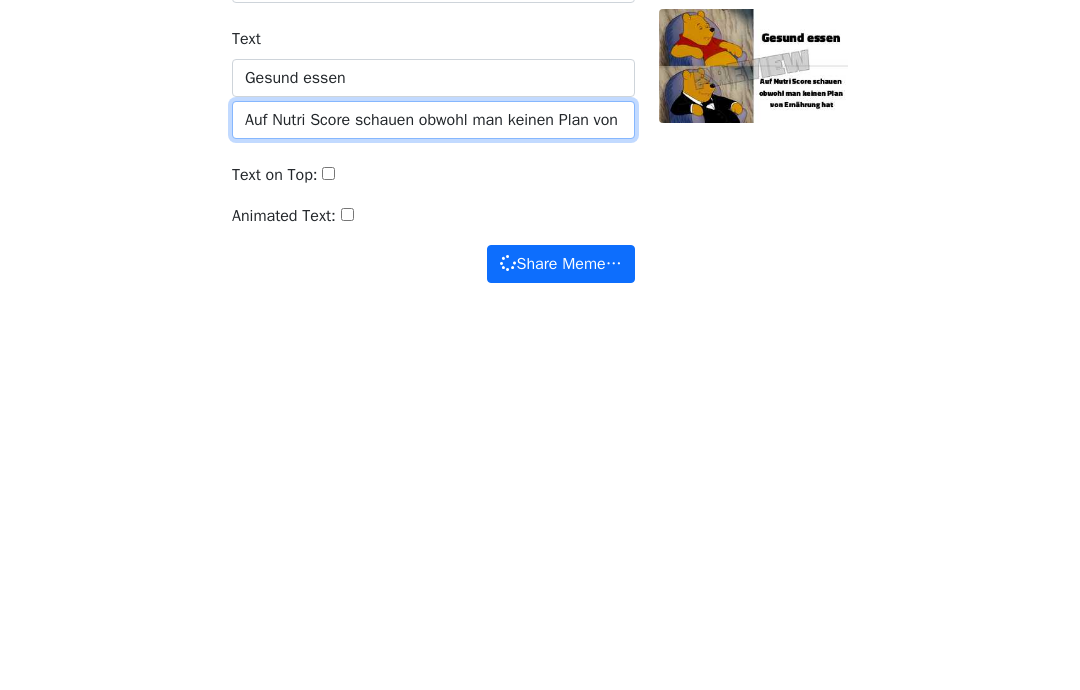 type on "Auf Nutri Score schauen obwohl man keinen Plan von Ernährung hat" 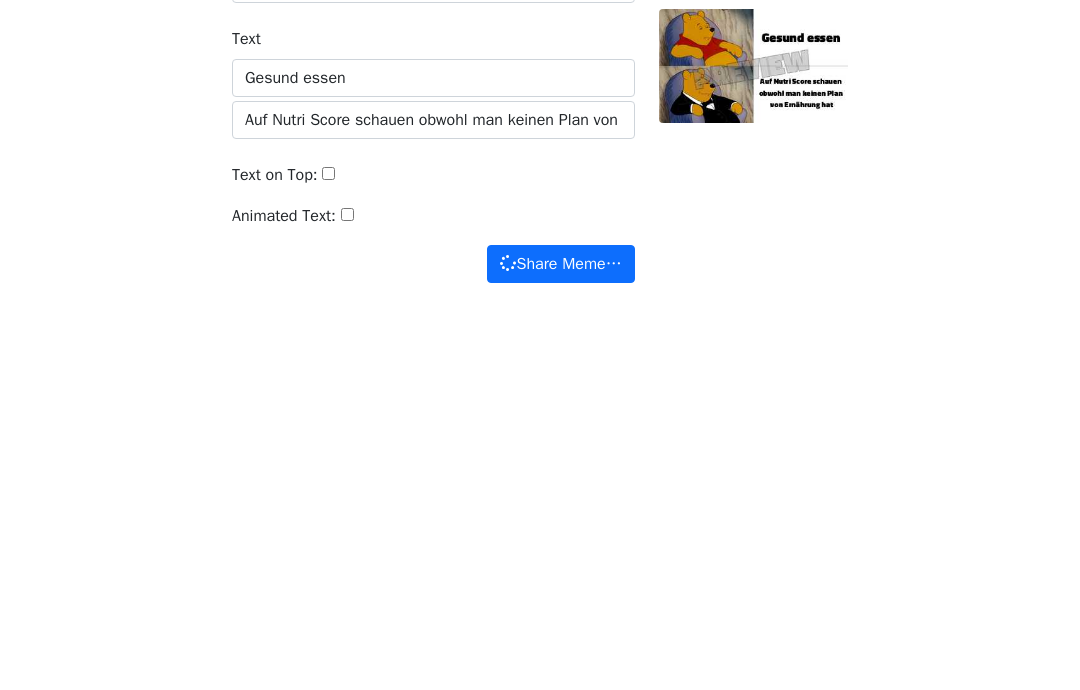 click on "Template
https://api.memegen.link/images/pooh.jpg
default
word-art
https://memecomplete.com/static/images/logo.png
Overlay Image URL
default
word-art
https://memecomplete.com/static/images/logo.png
Overlay Image URL
Text
Gesund essen
Auf Nutri Score schauen obwohl man keinen Plan von Ernährung hat
Text on Top:
Animated Text:
Share Meme…
Share Meme…" at bounding box center [540, 428] 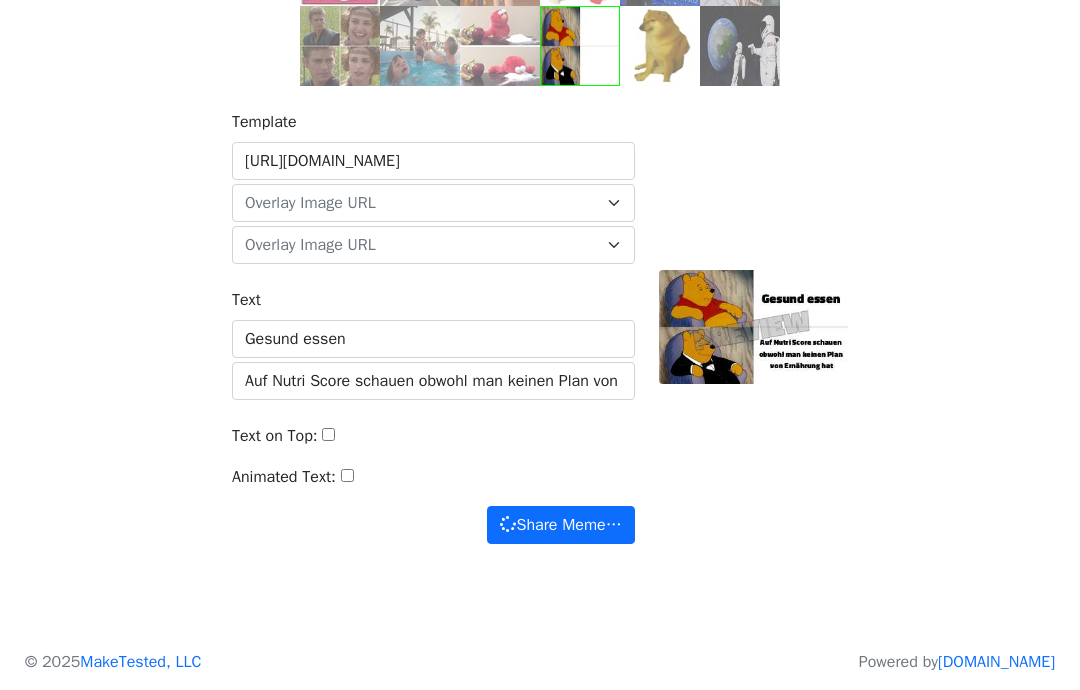 click on "Share Meme…" at bounding box center (560, 525) 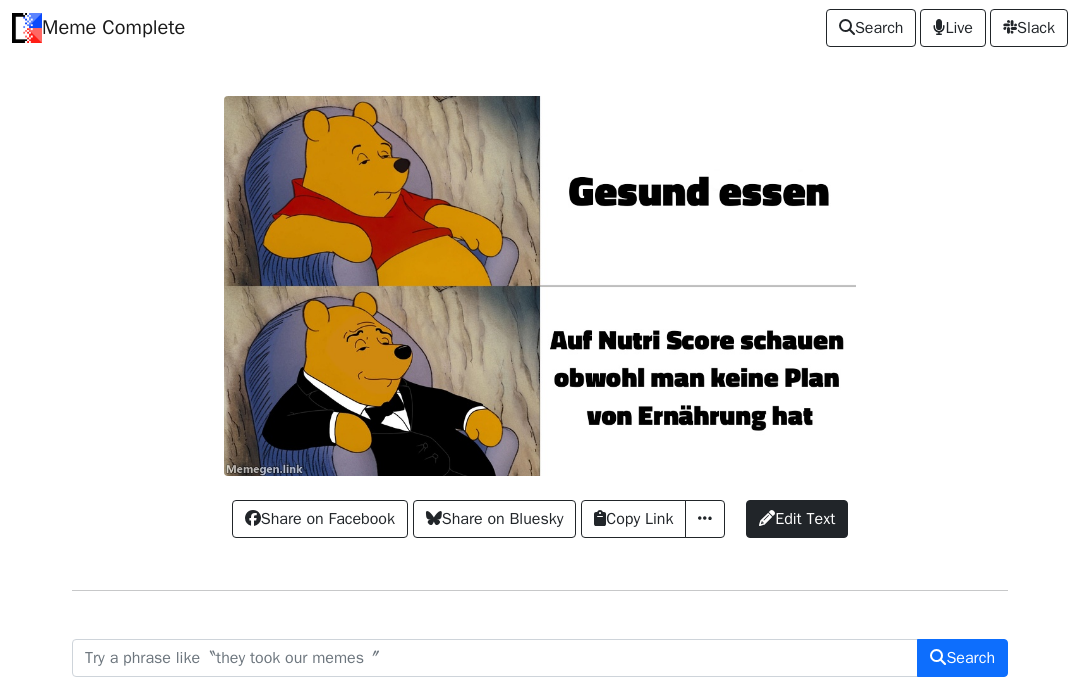 scroll, scrollTop: 0, scrollLeft: 0, axis: both 